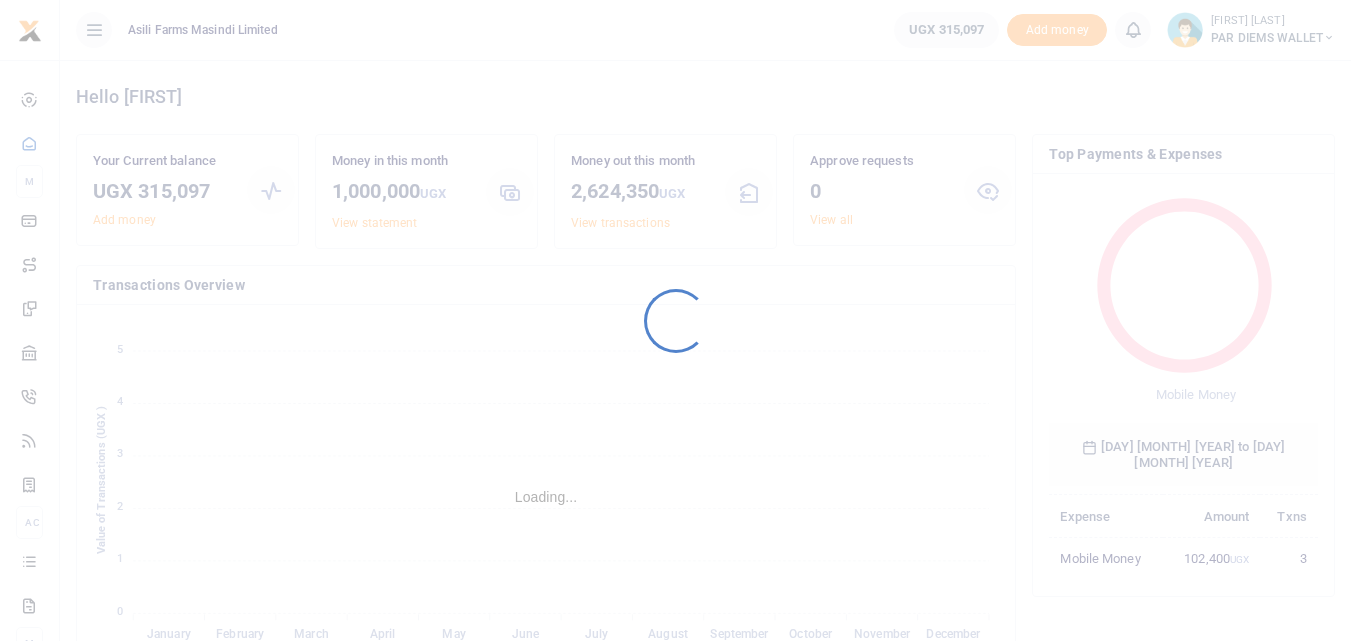 scroll, scrollTop: 0, scrollLeft: 0, axis: both 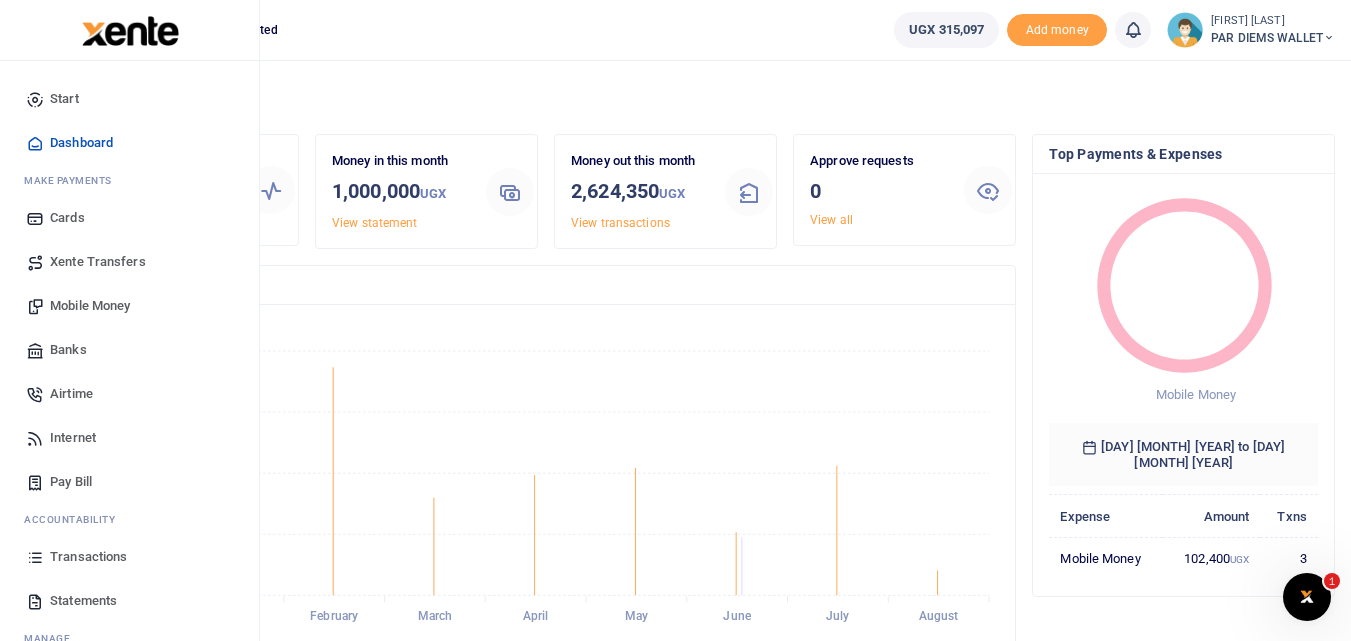 click on "Mobile Money" at bounding box center (90, 306) 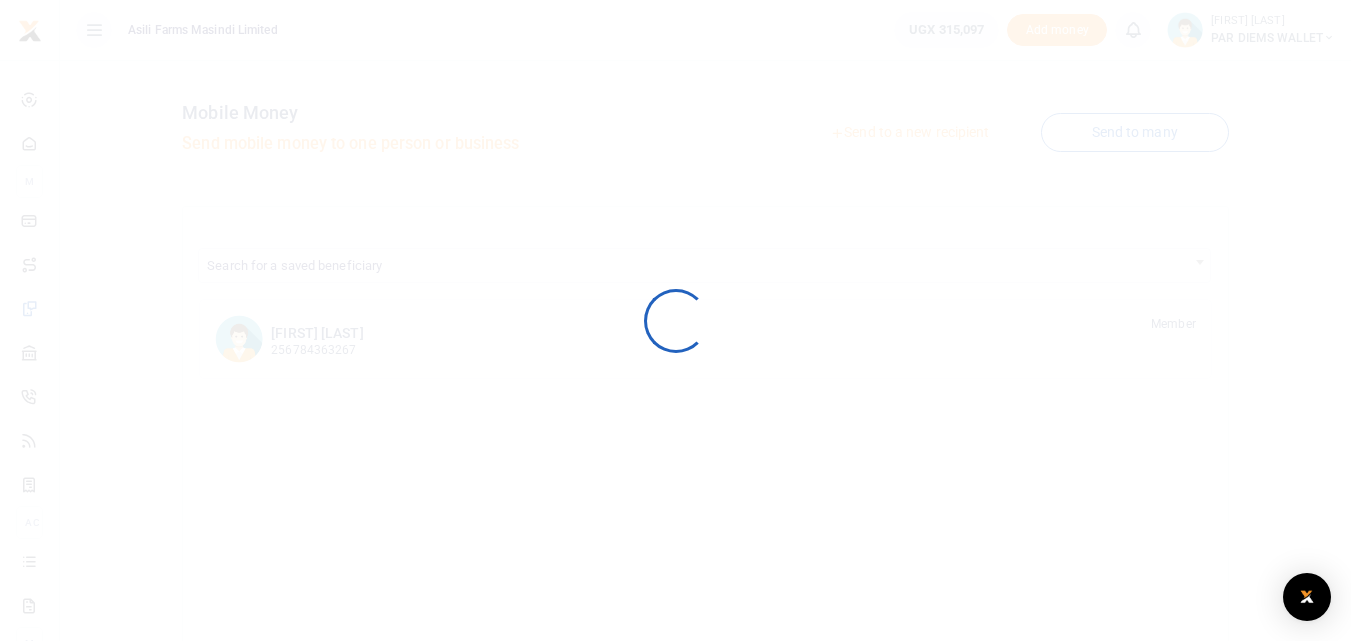 scroll, scrollTop: 0, scrollLeft: 0, axis: both 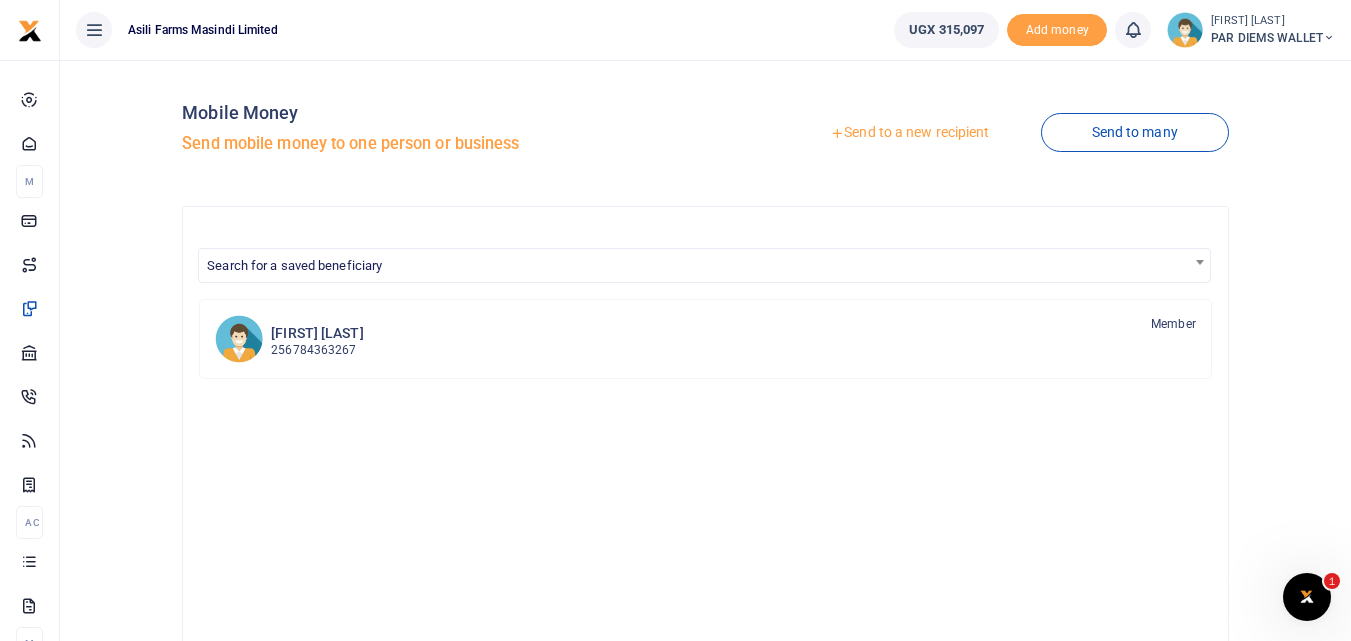 click on "Send to a new recipient" at bounding box center [909, 133] 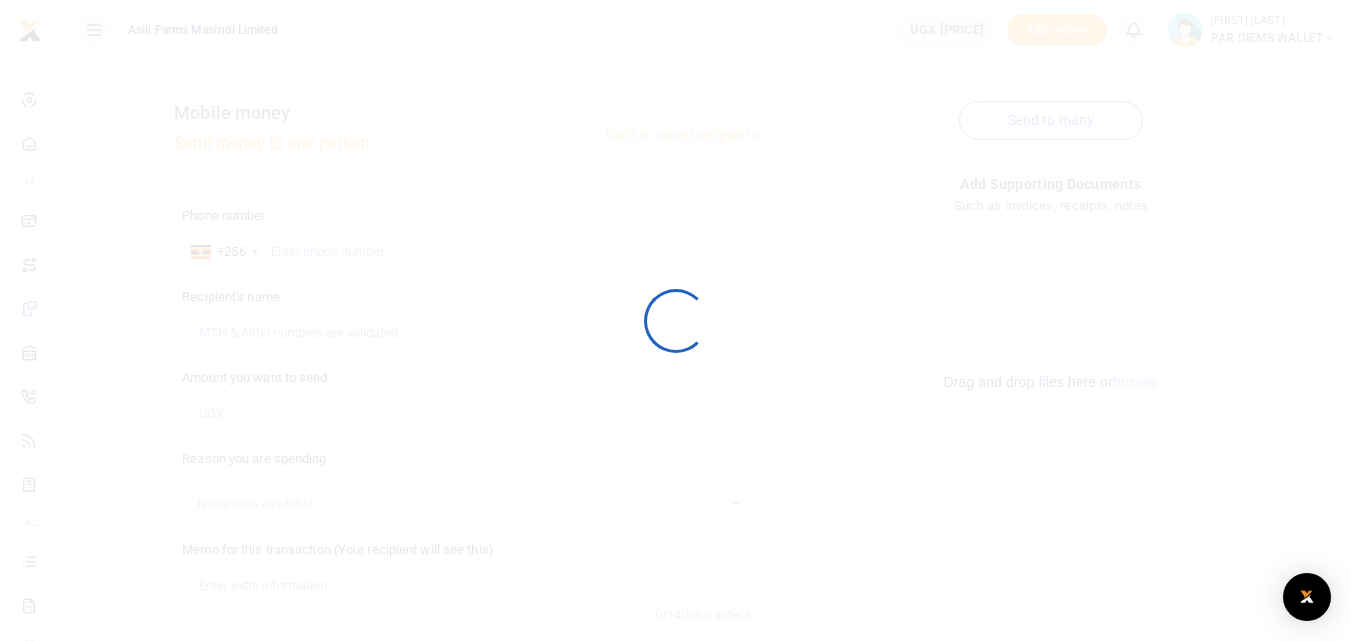 scroll, scrollTop: 0, scrollLeft: 0, axis: both 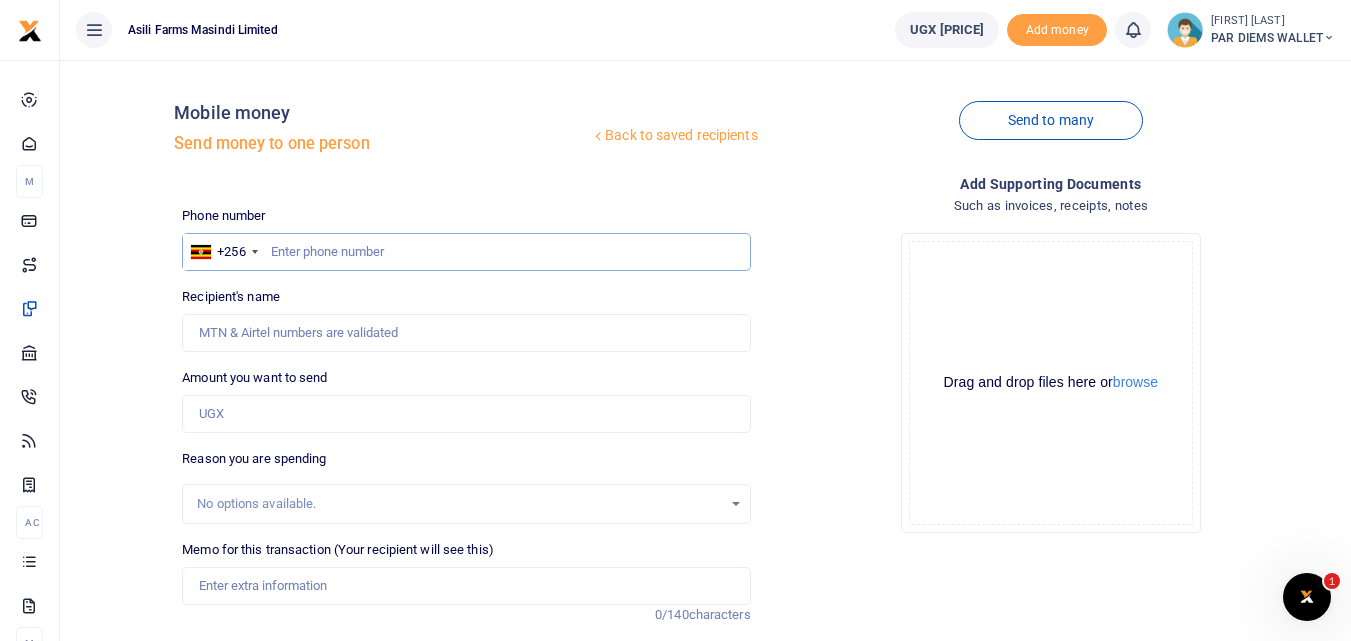 click at bounding box center [466, 252] 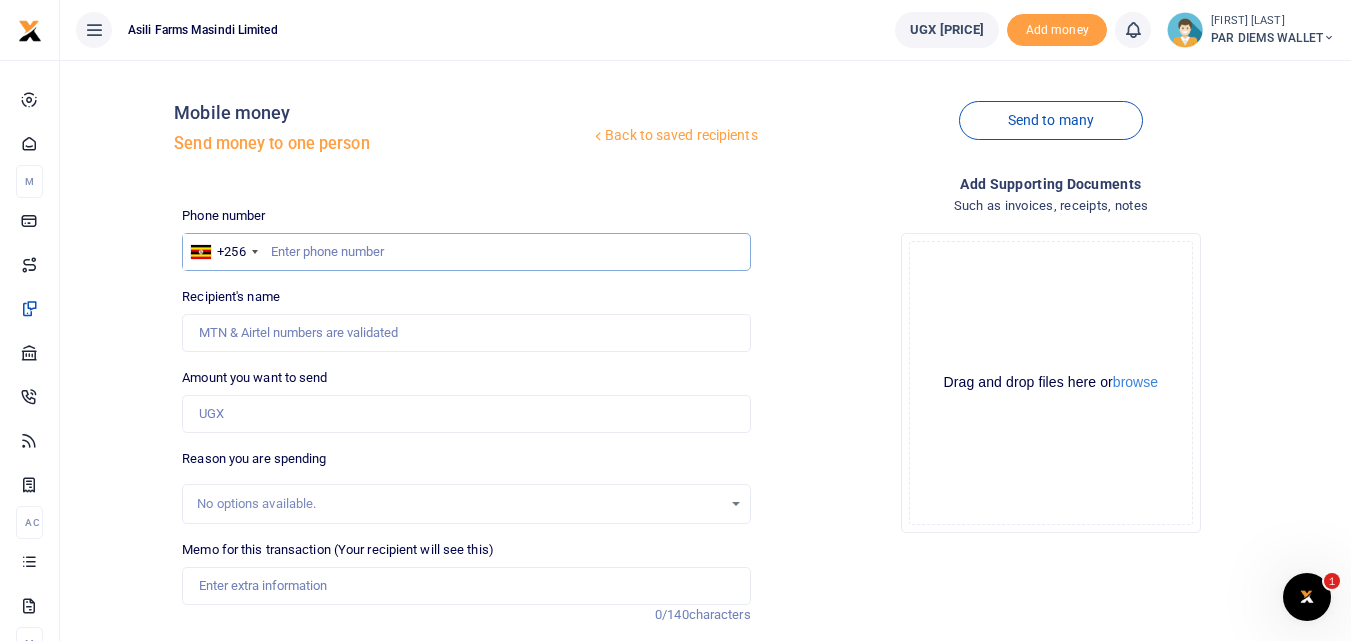 scroll, scrollTop: 1, scrollLeft: 0, axis: vertical 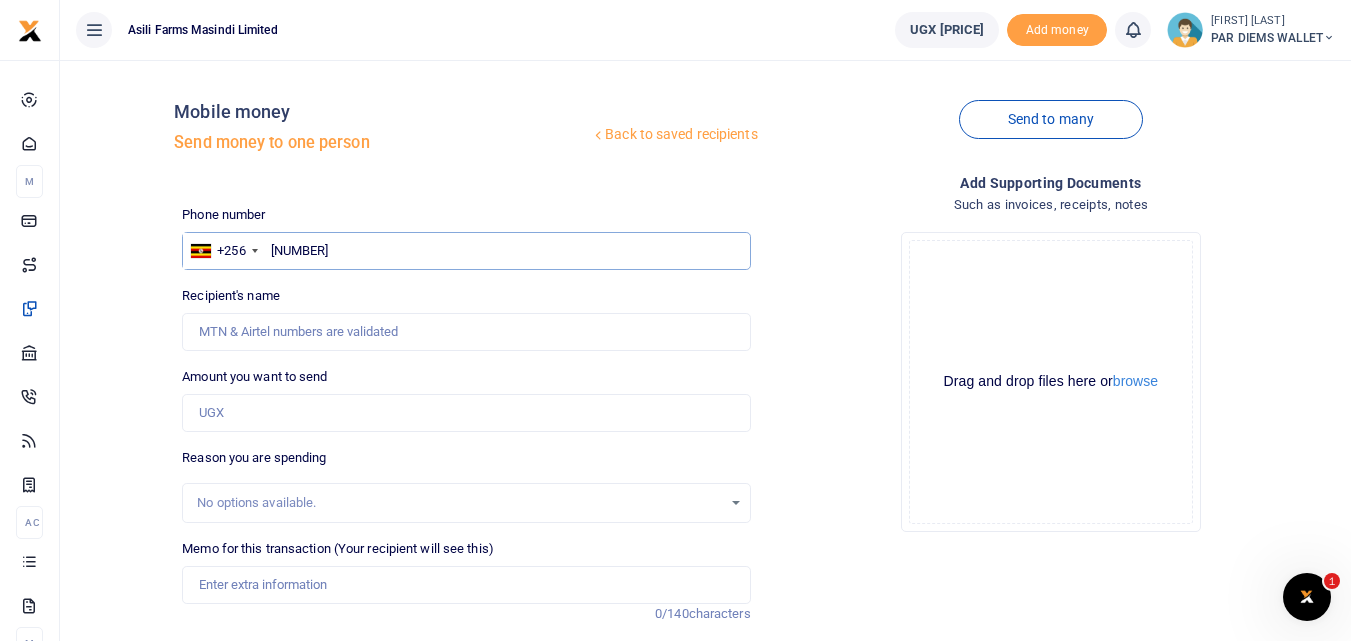 type on "785842504" 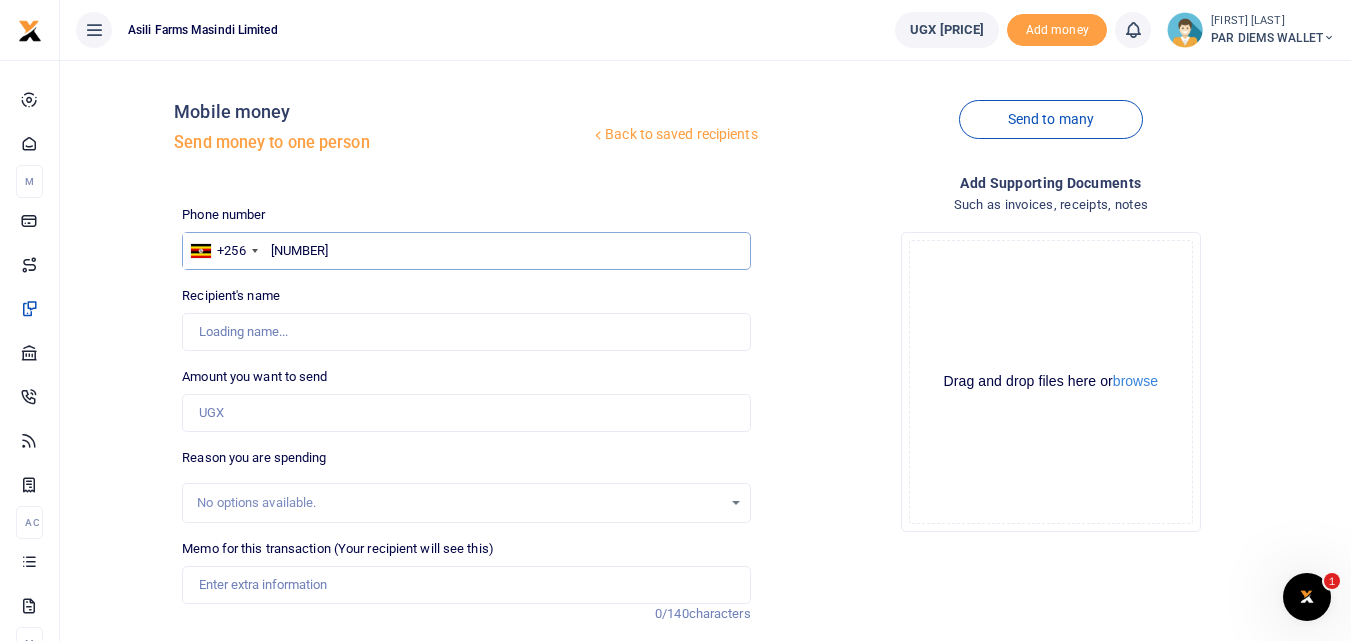 type on "[FIRST] [LAST]" 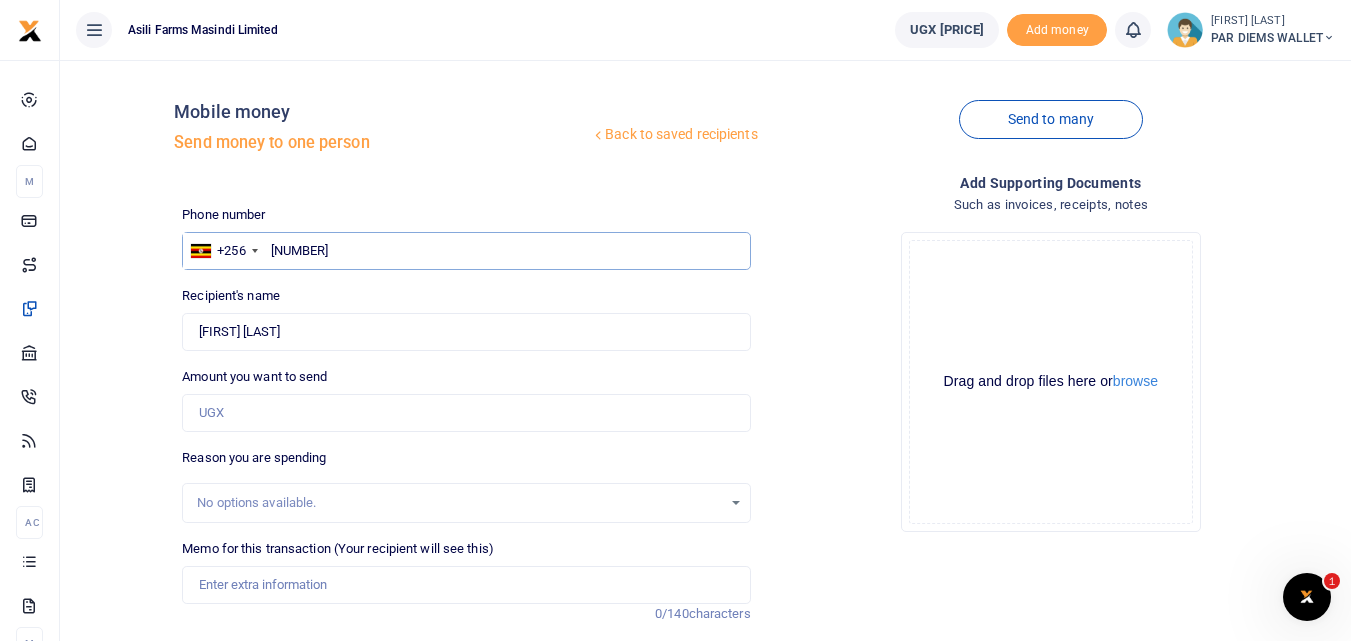 type on "785842504" 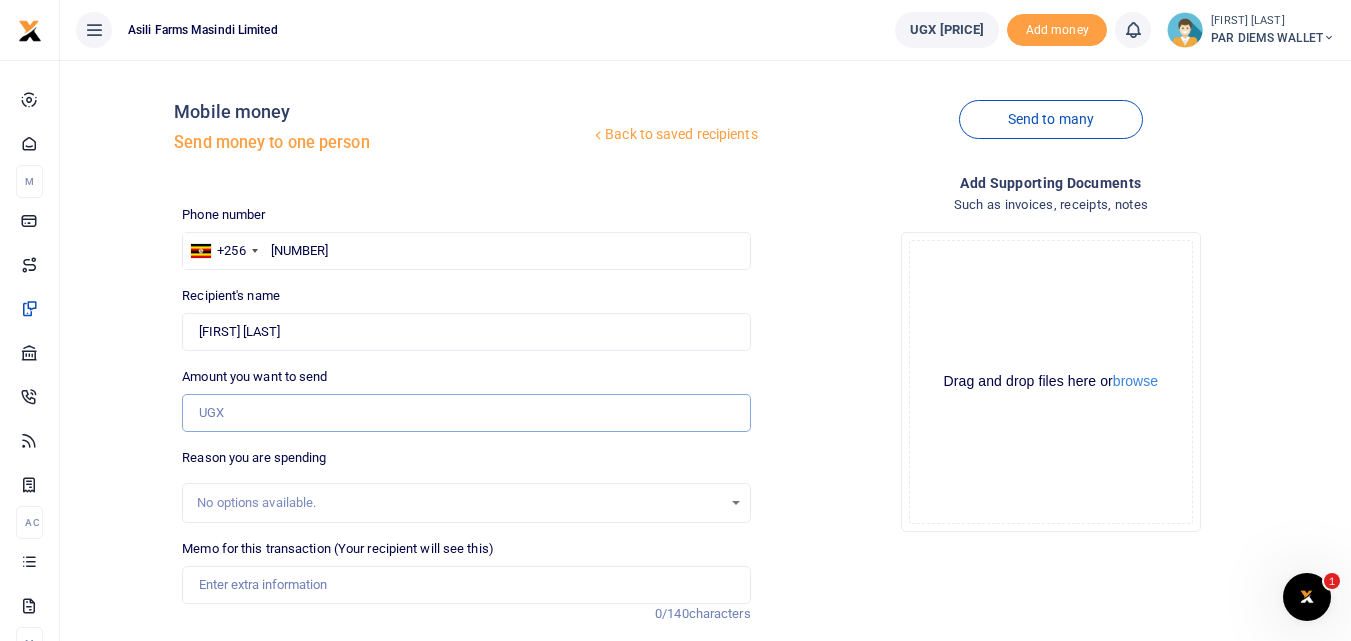 click on "Amount you want to send" at bounding box center (466, 413) 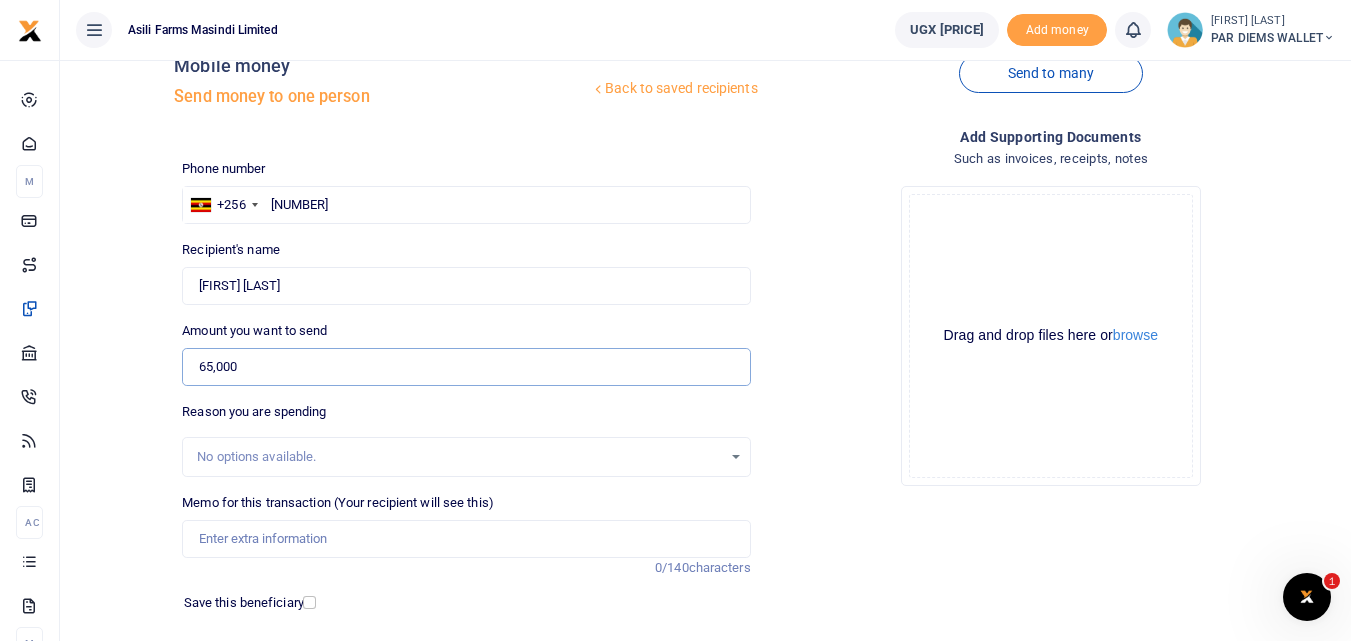 scroll, scrollTop: 62, scrollLeft: 0, axis: vertical 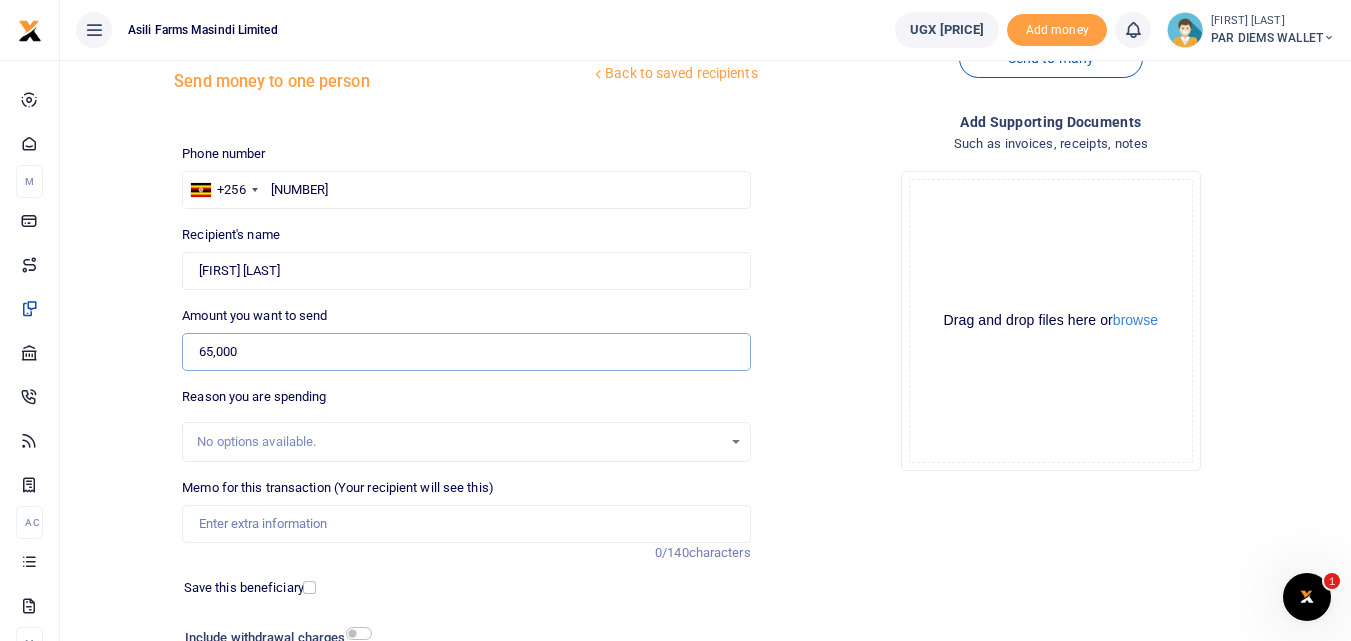 type on "65,000" 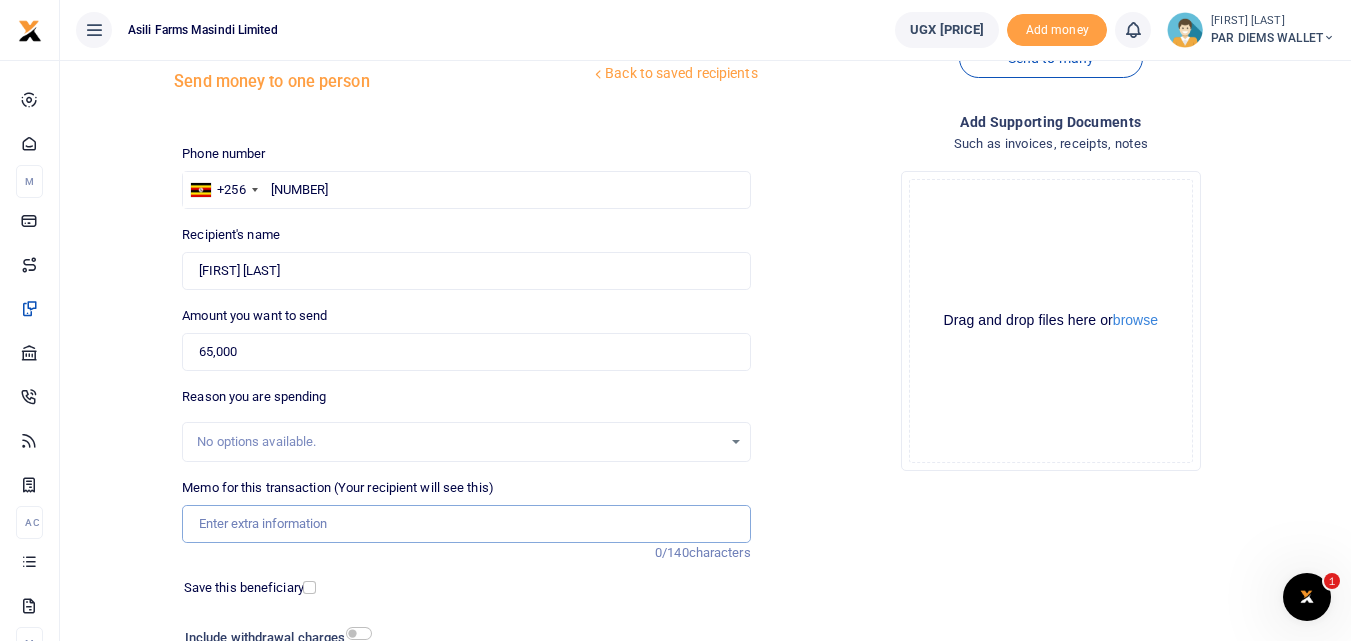 click on "Memo for this transaction (Your recipient will see this)" at bounding box center [466, 524] 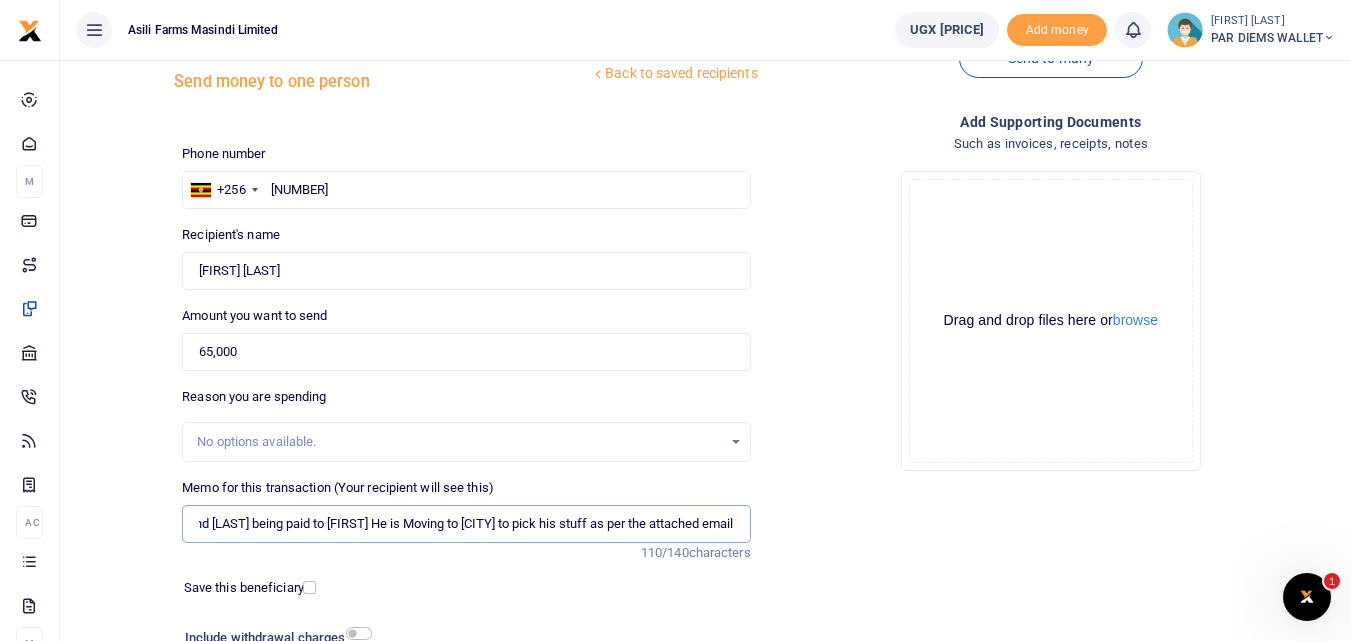 scroll, scrollTop: 0, scrollLeft: 108, axis: horizontal 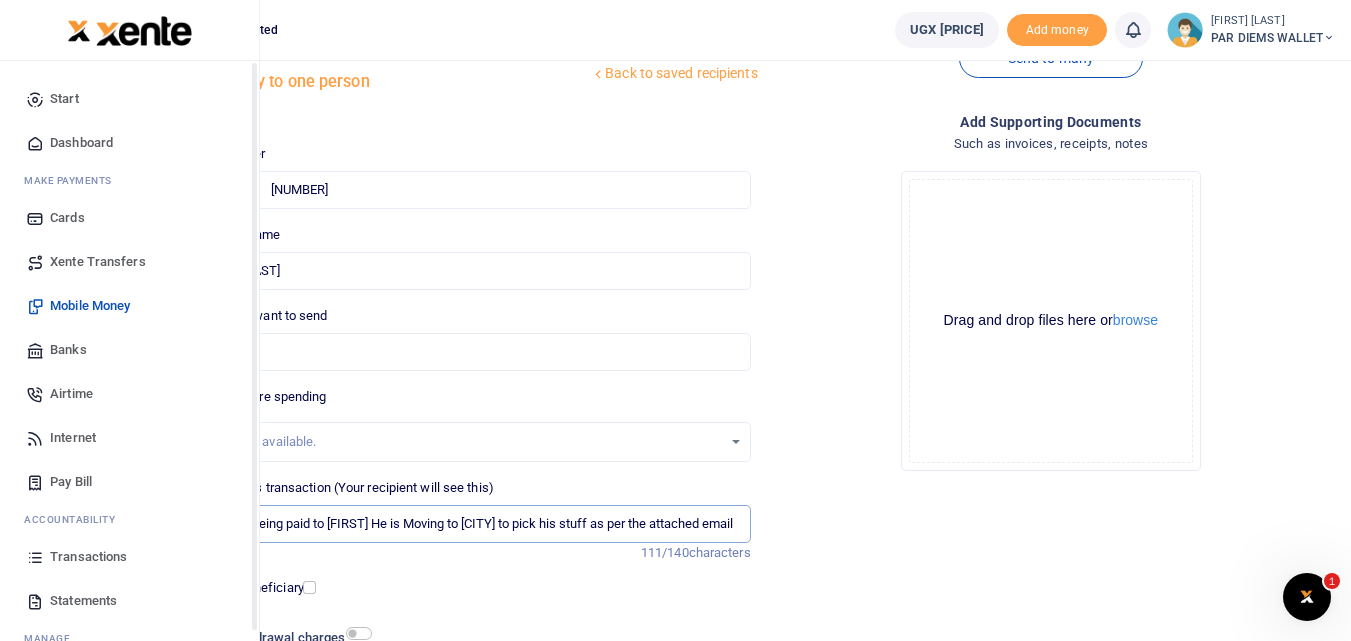 type on "Transport and Perdium being paid to [LAST] He is Moving to Bunyoro to pick his stuff as per the attached email" 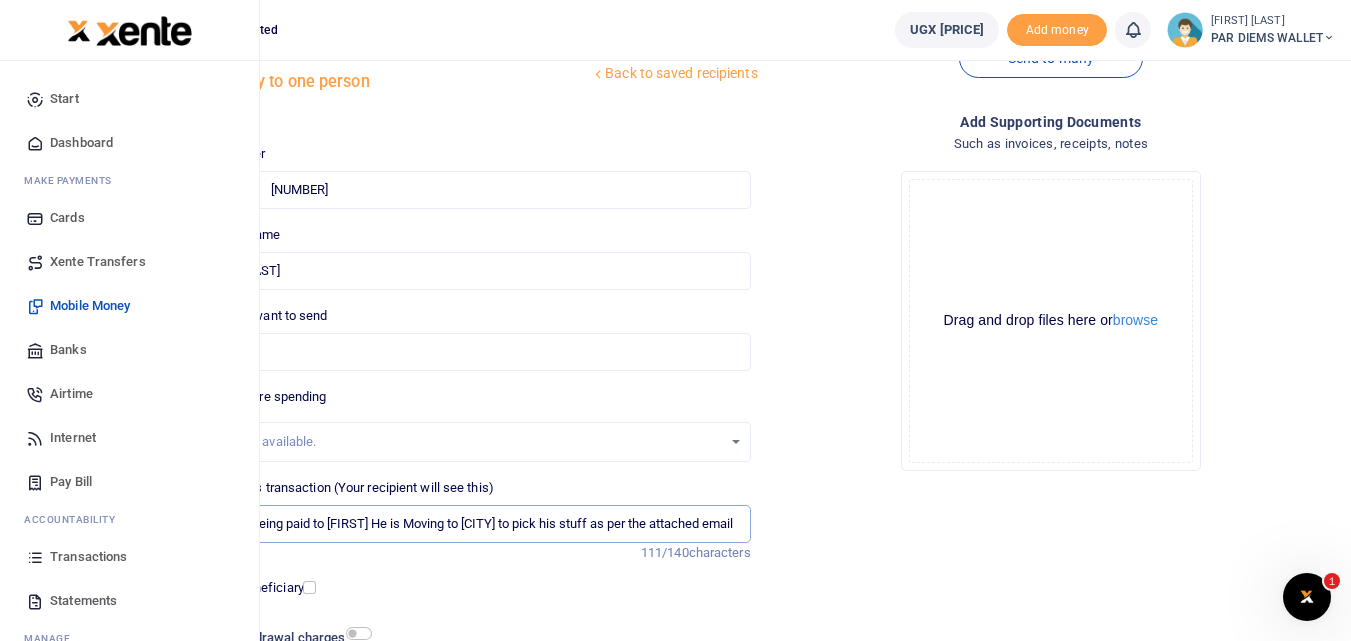 scroll, scrollTop: 0, scrollLeft: 0, axis: both 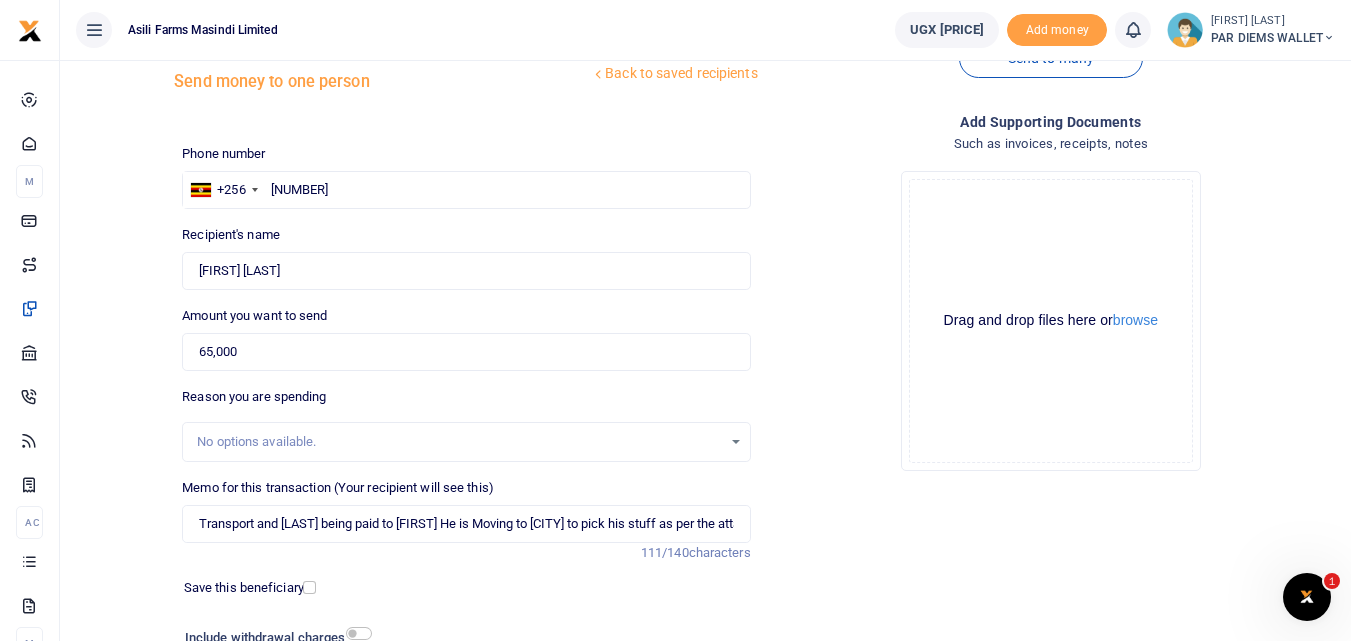 click on "Drag and drop files here or  browse Powered by  Uppy" 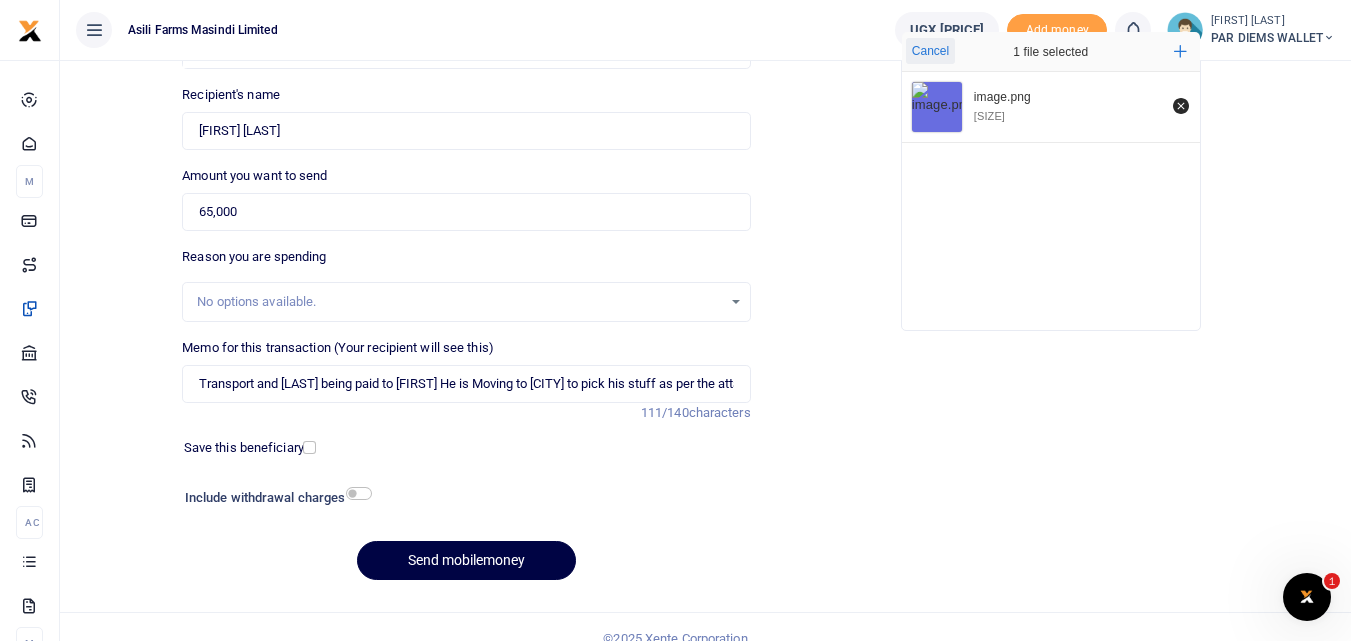 scroll, scrollTop: 205, scrollLeft: 0, axis: vertical 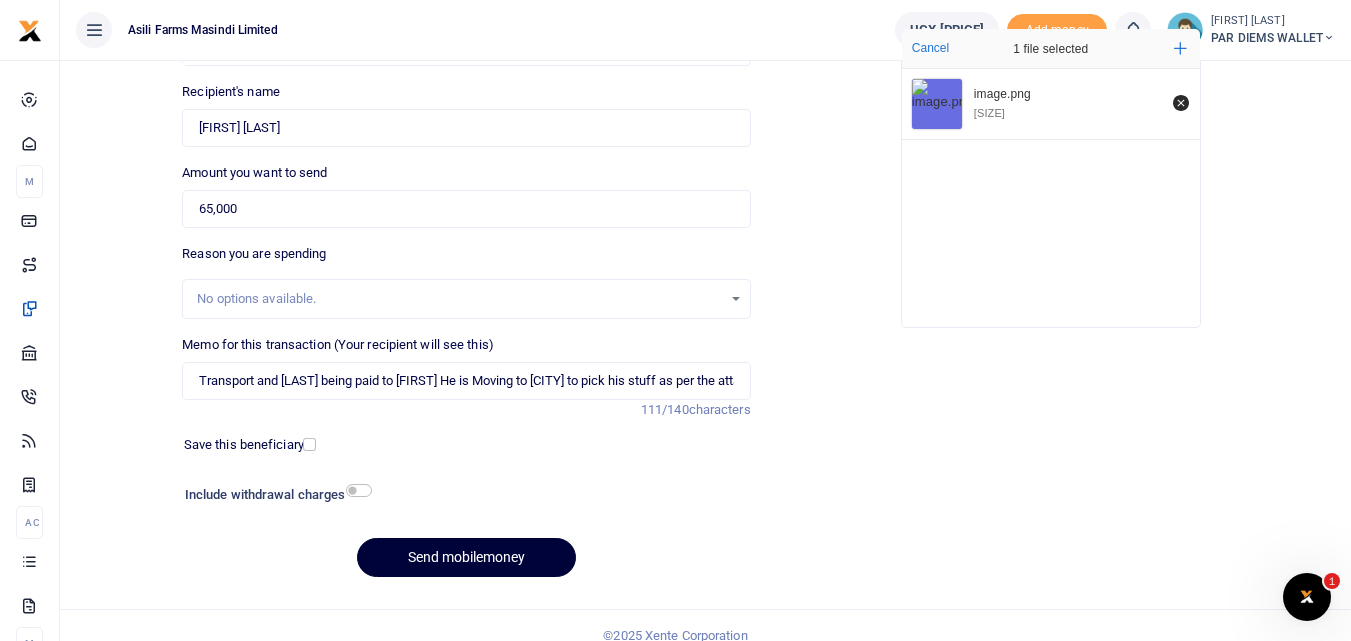click on "Send mobilemoney" at bounding box center [466, 557] 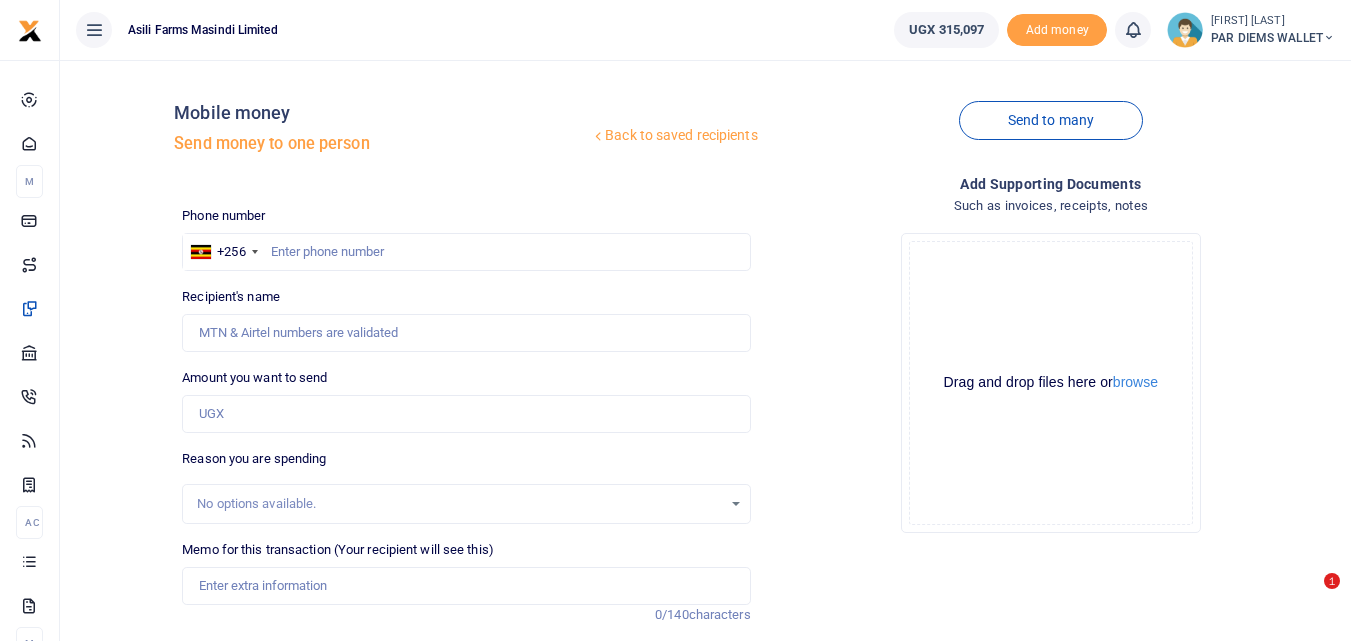 scroll, scrollTop: 205, scrollLeft: 0, axis: vertical 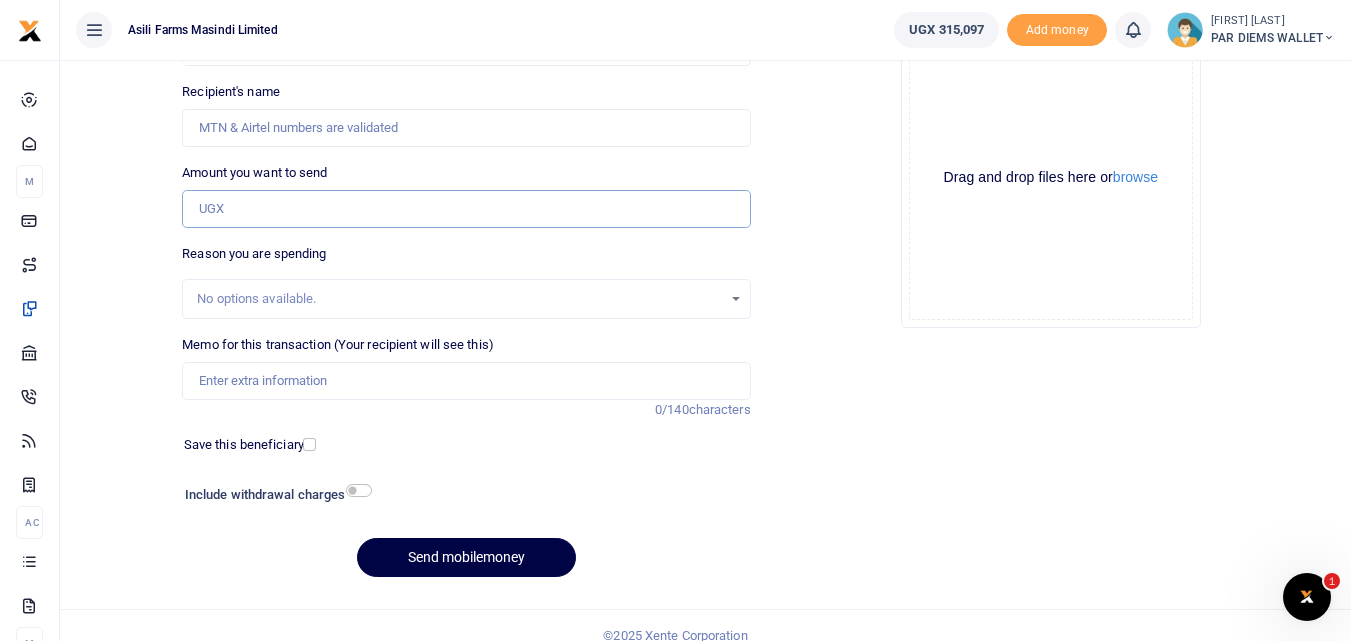 click on "Amount you want to send" at bounding box center [466, 209] 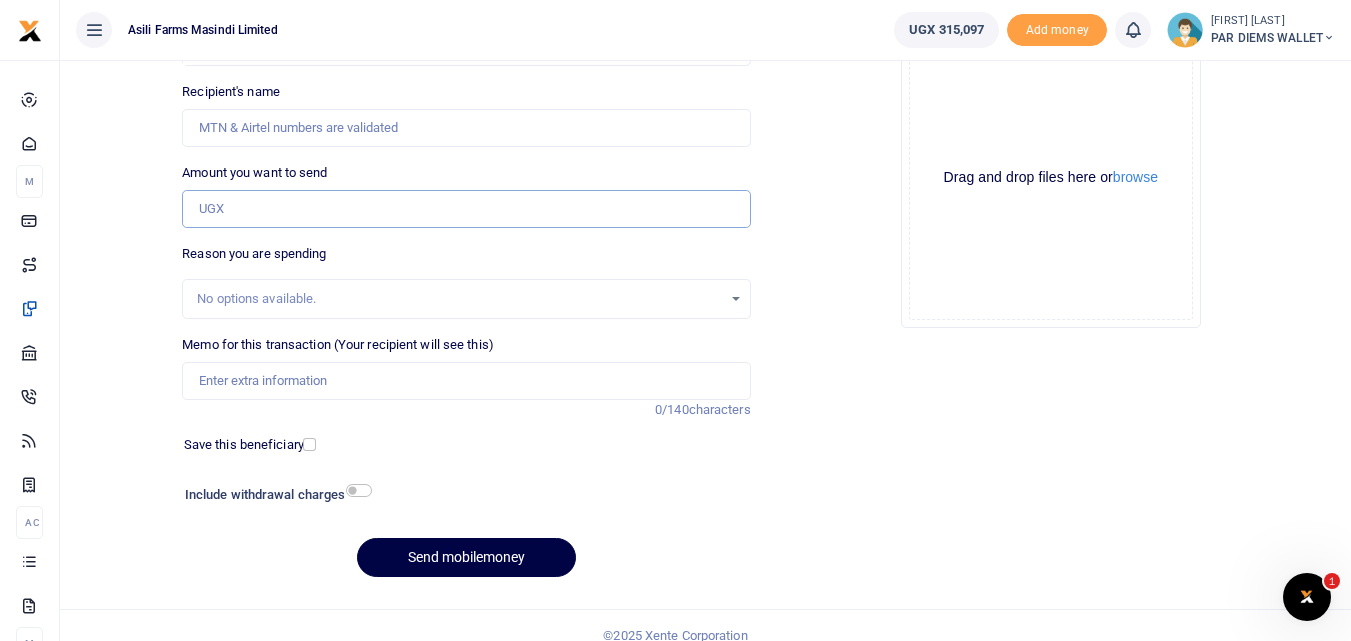 paste on "0786569218" 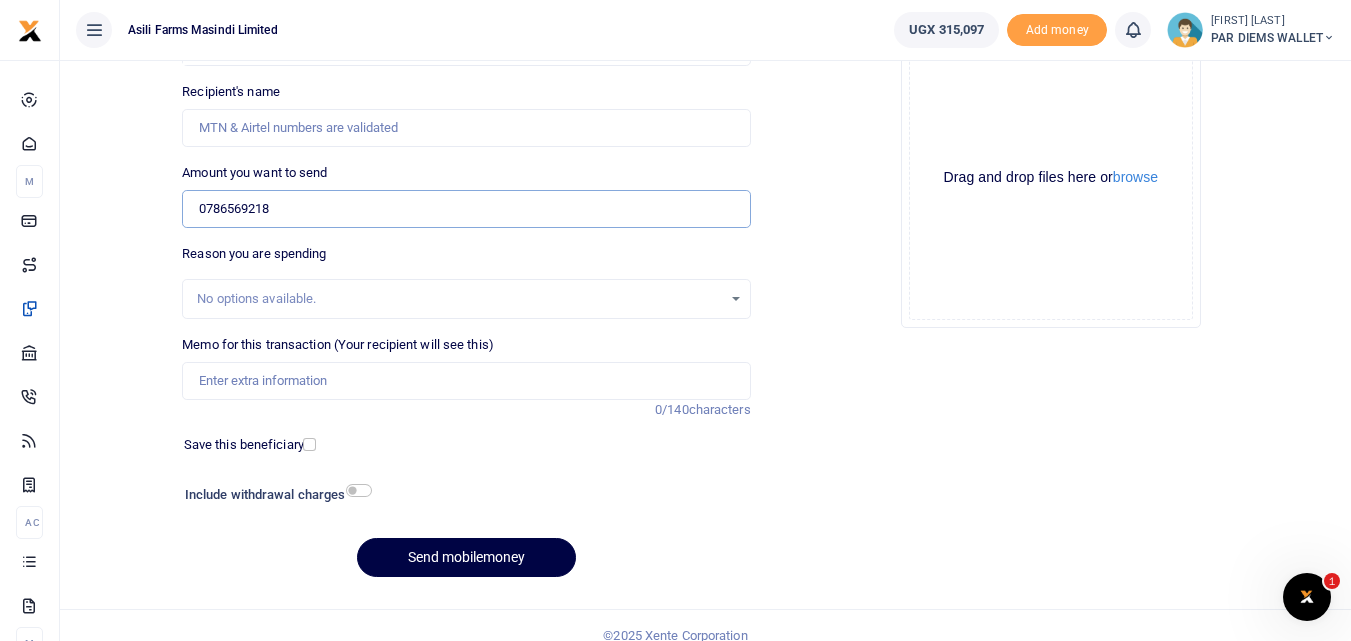 type on "0786569218" 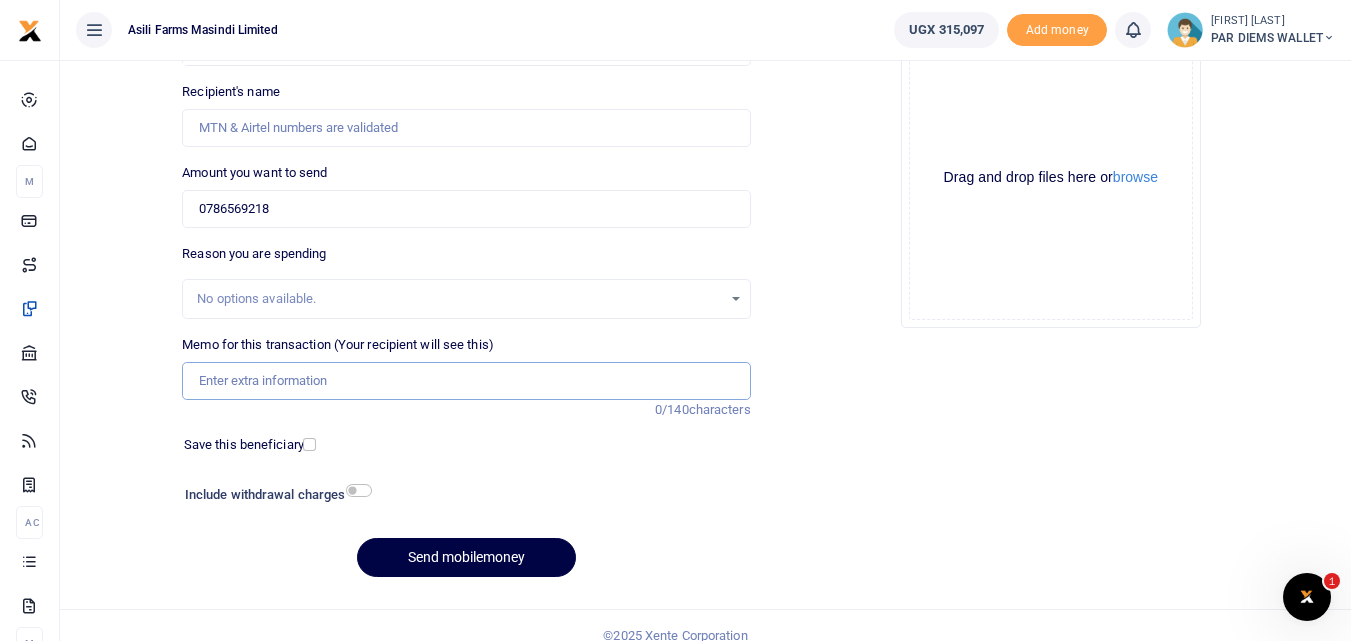 click on "Memo for this transaction (Your recipient will see this)" at bounding box center (466, 381) 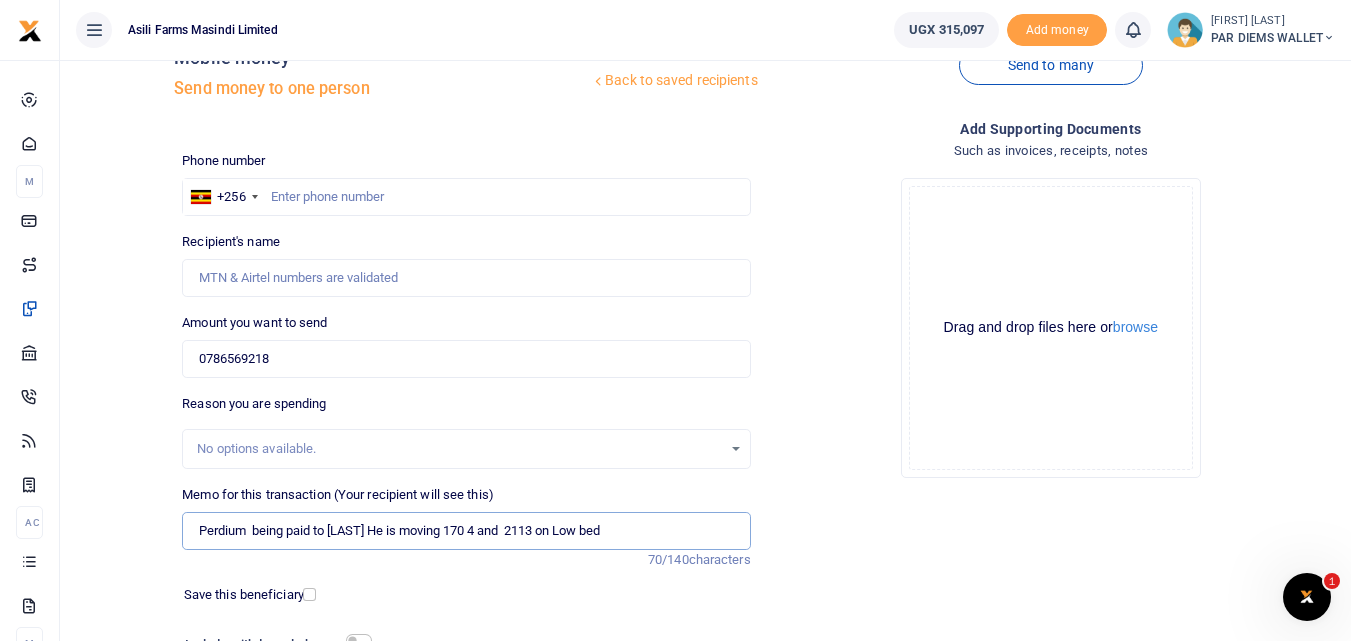 scroll, scrollTop: 47, scrollLeft: 0, axis: vertical 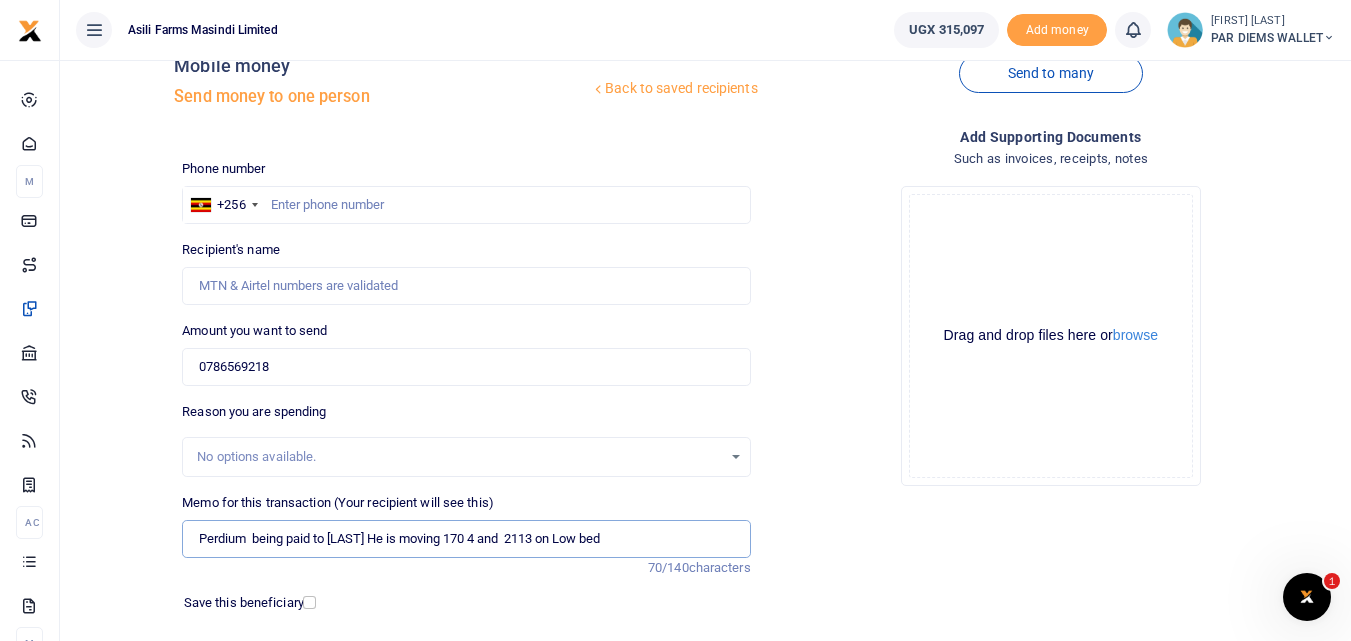 type on "Perdium  being paid to Baguma He is moving 170 4 and  2113 on Low bed" 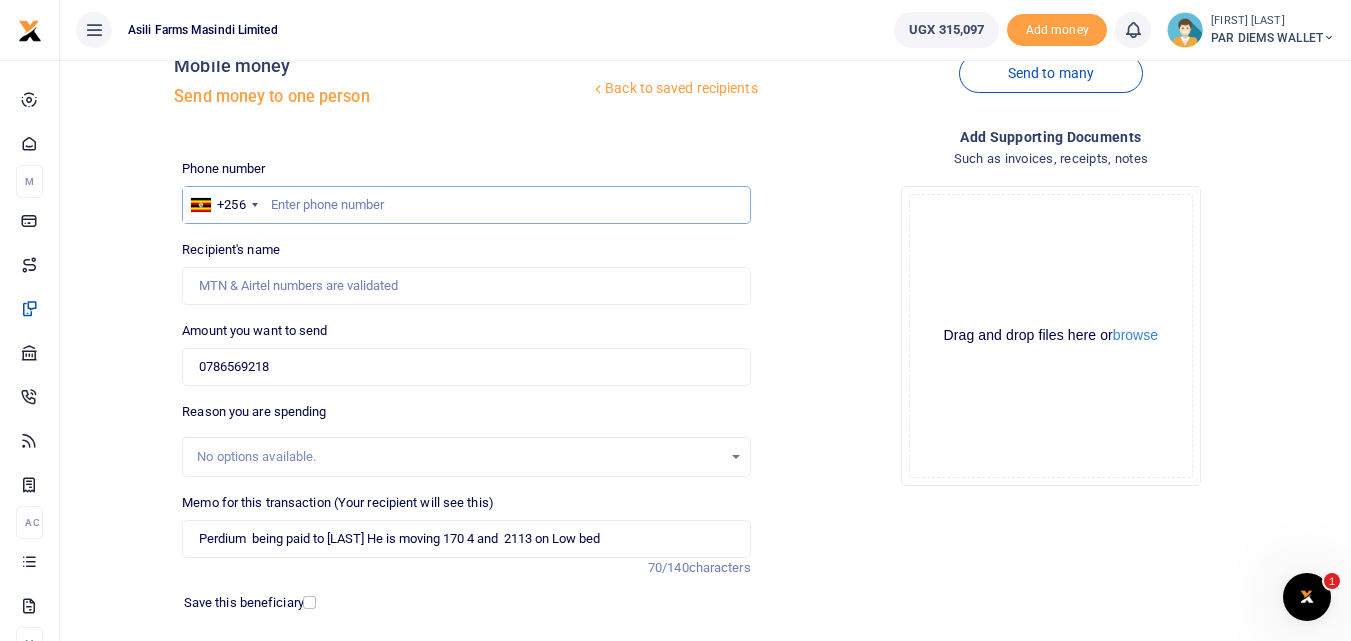 click at bounding box center (466, 205) 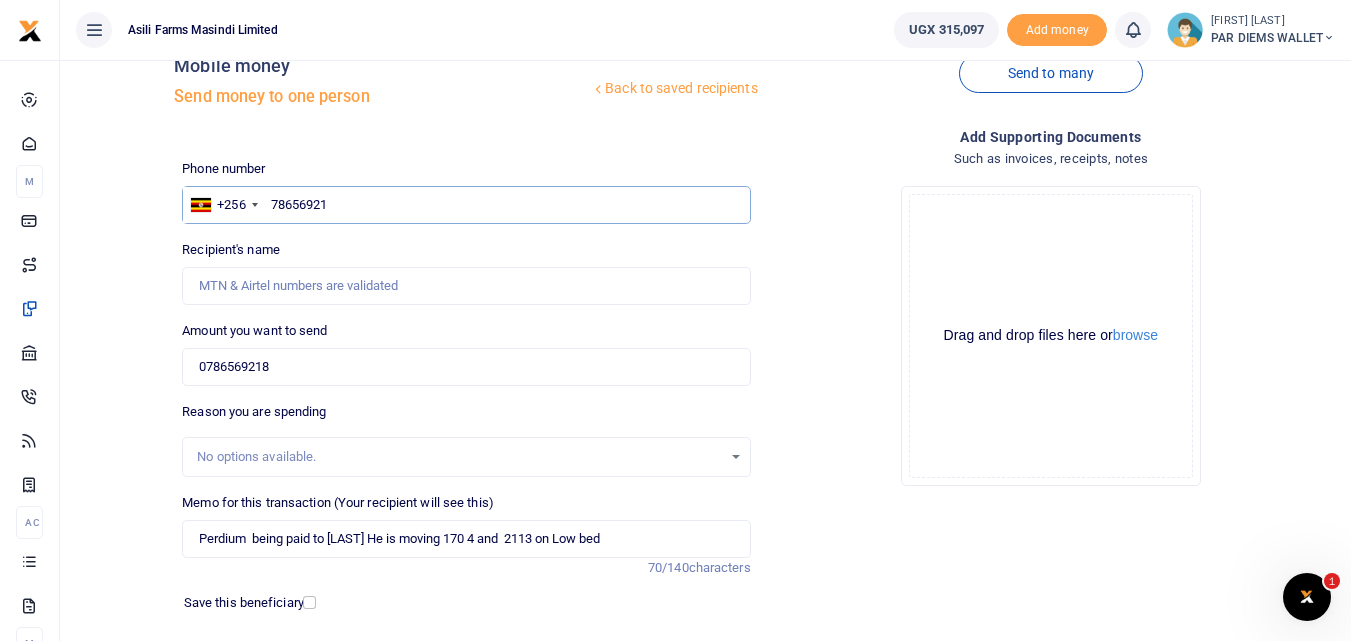type on "786569218" 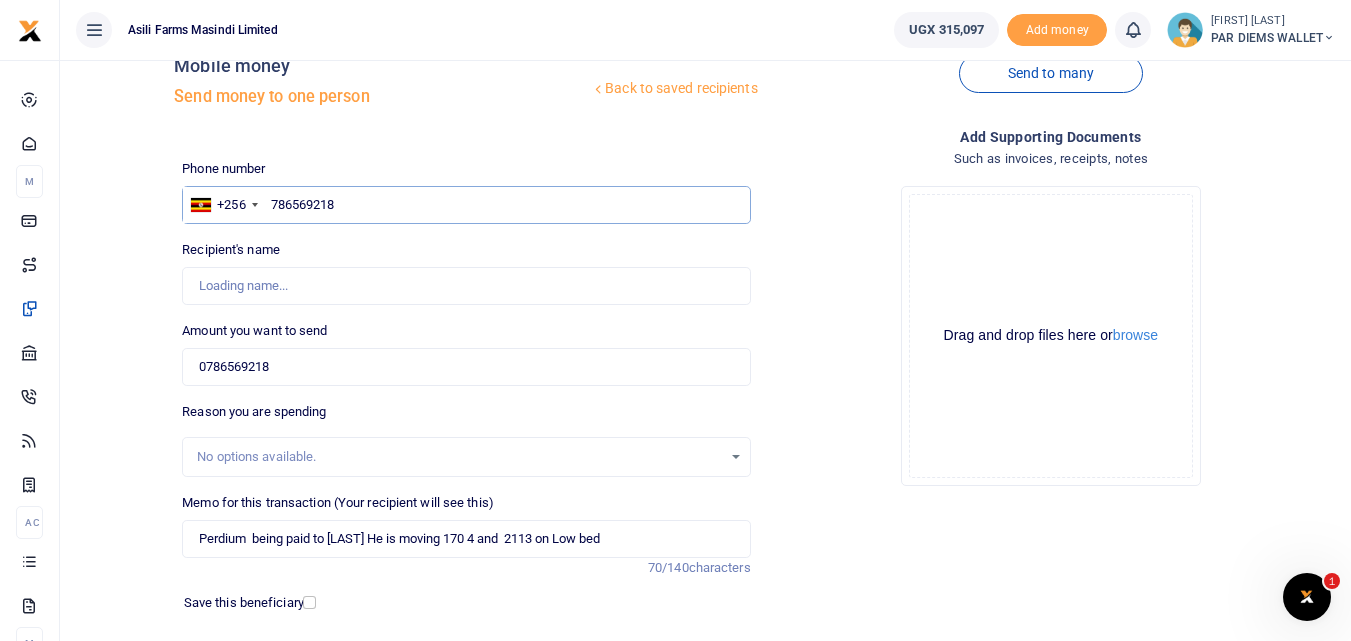 type on "Vicent Buguma" 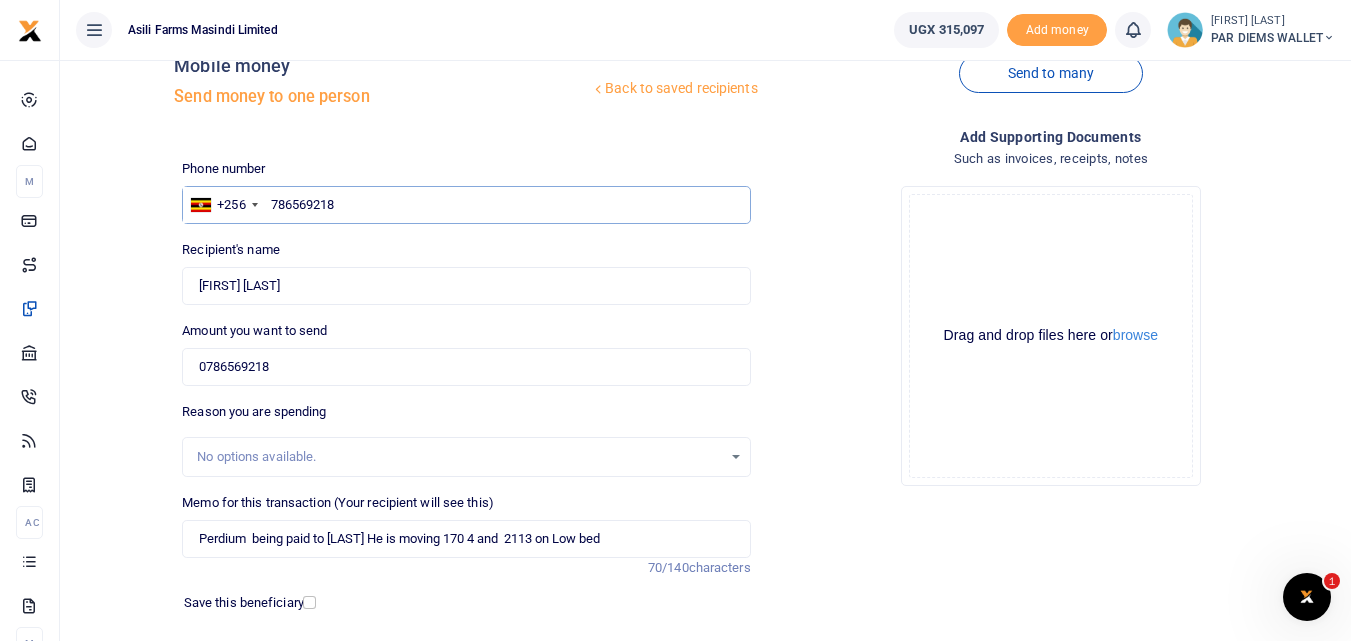 type on "786569218" 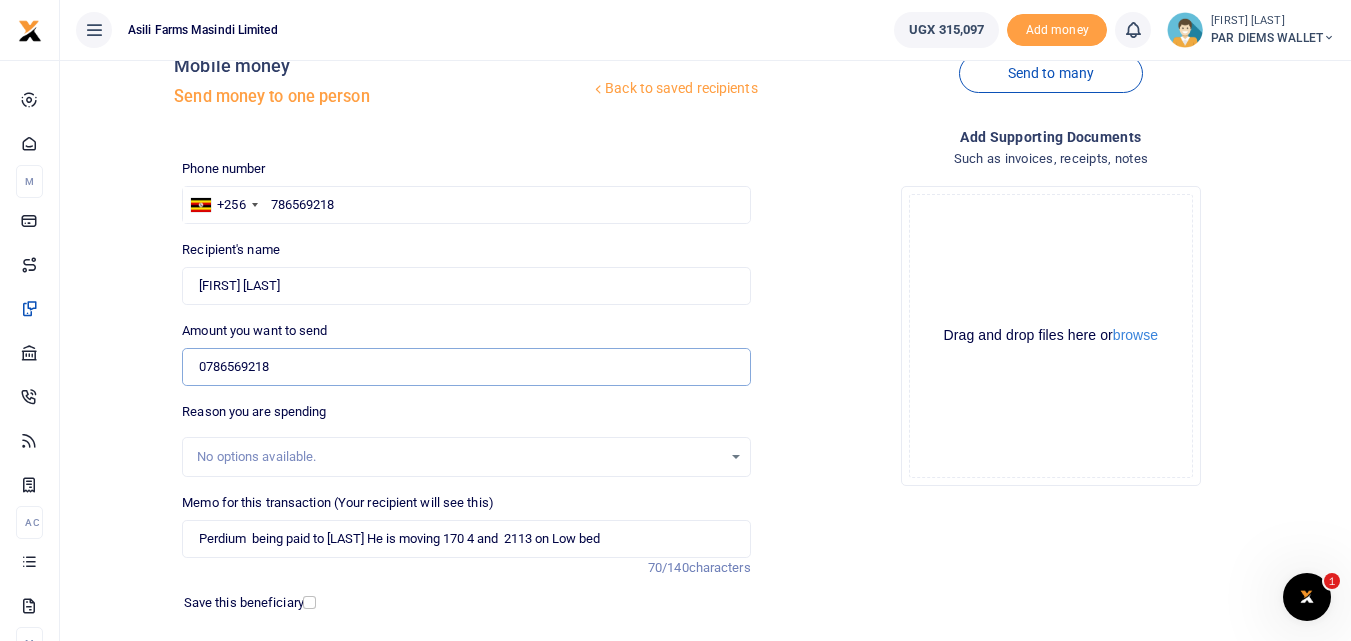 click on "0786569218" at bounding box center [466, 367] 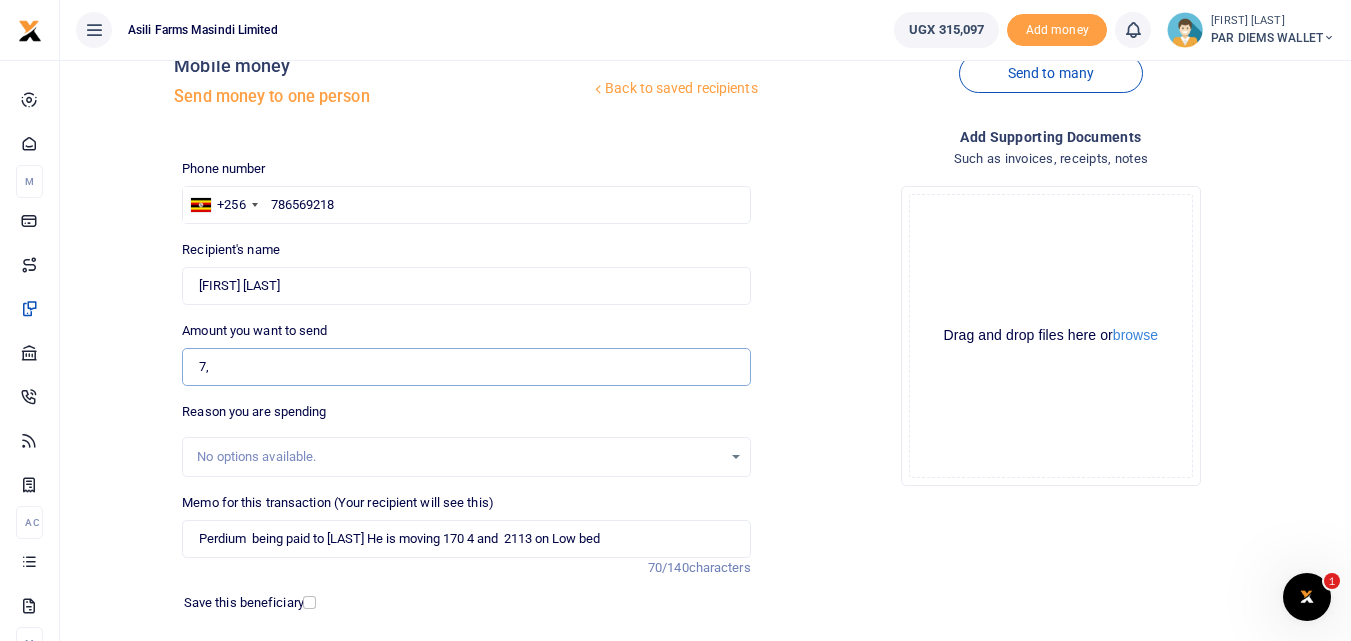 type on "7" 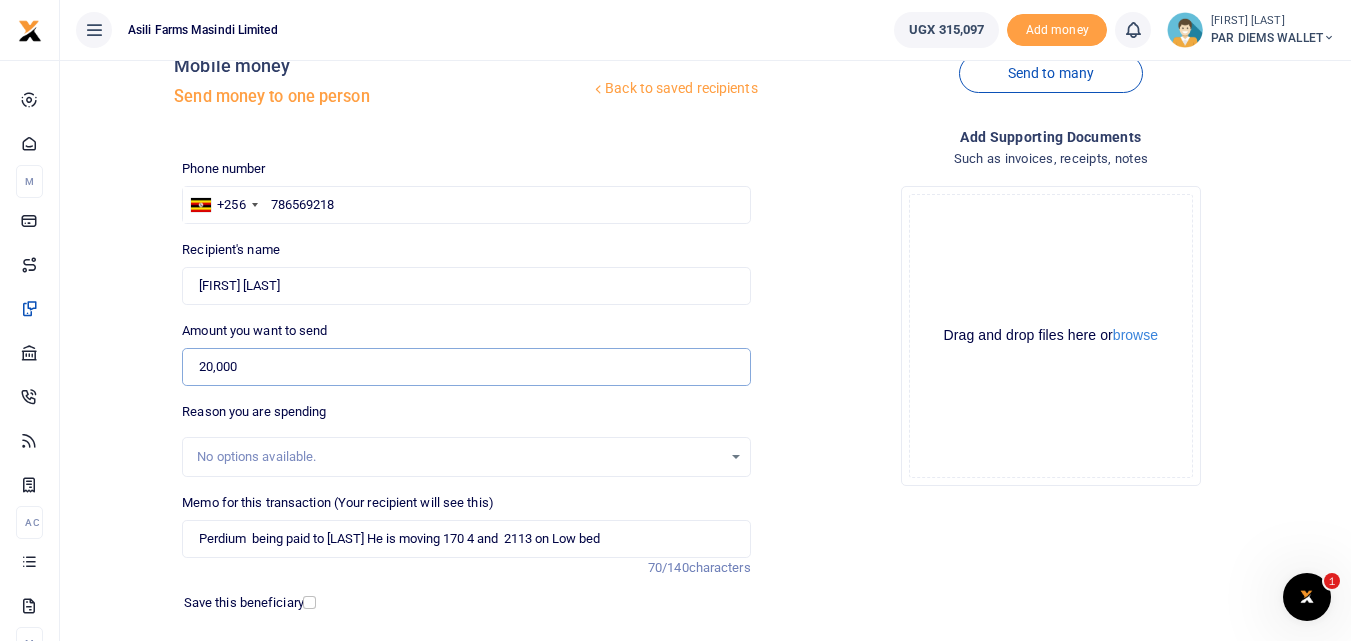 click on "20,000" at bounding box center (466, 367) 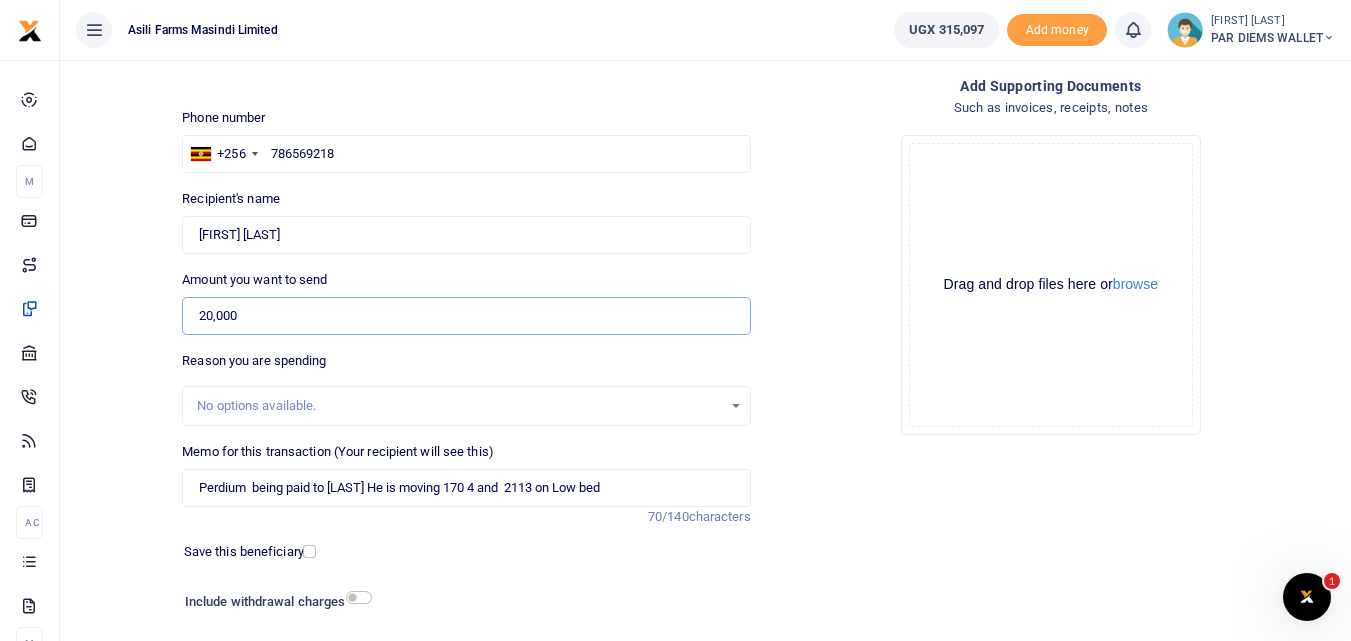 scroll, scrollTop: 100, scrollLeft: 0, axis: vertical 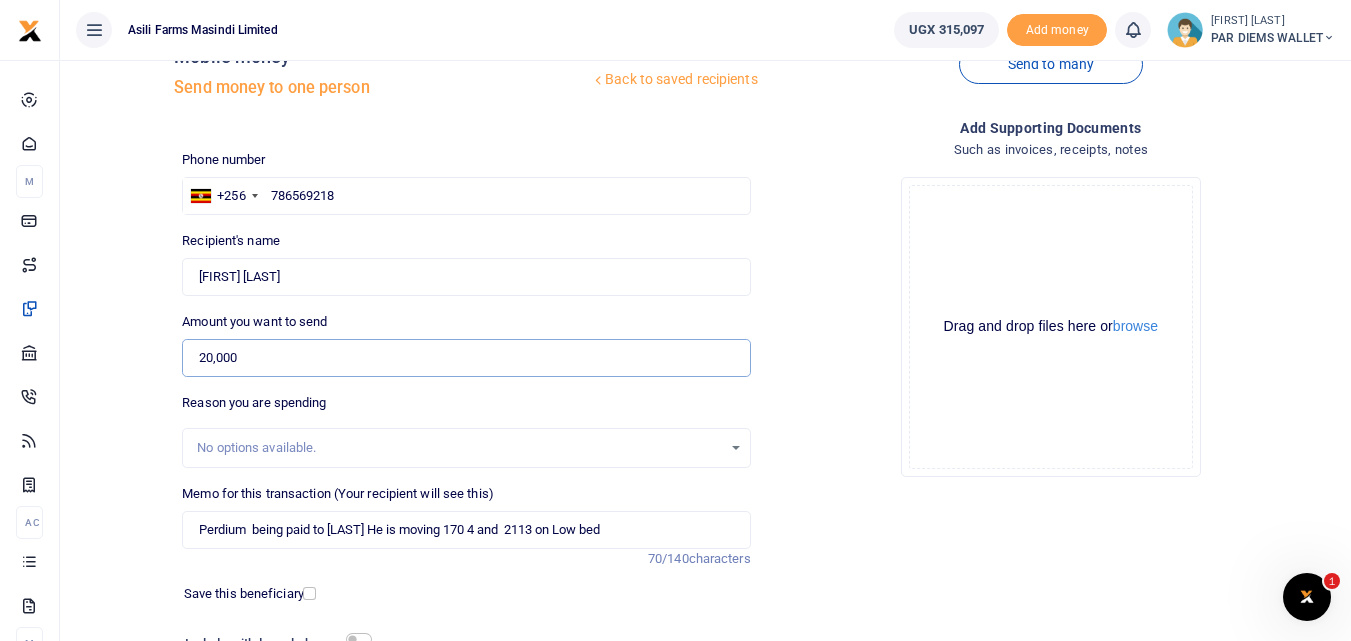 type on "20,000" 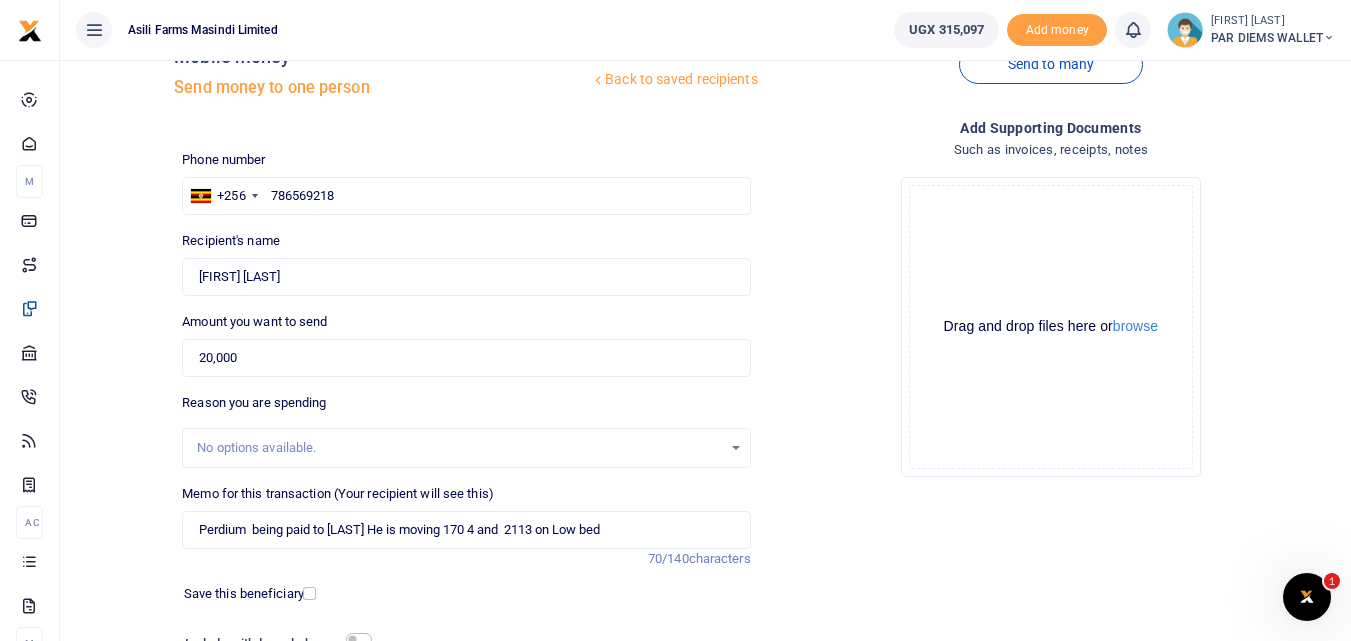 click on "Drag and drop files here or  browse Powered by  Uppy" 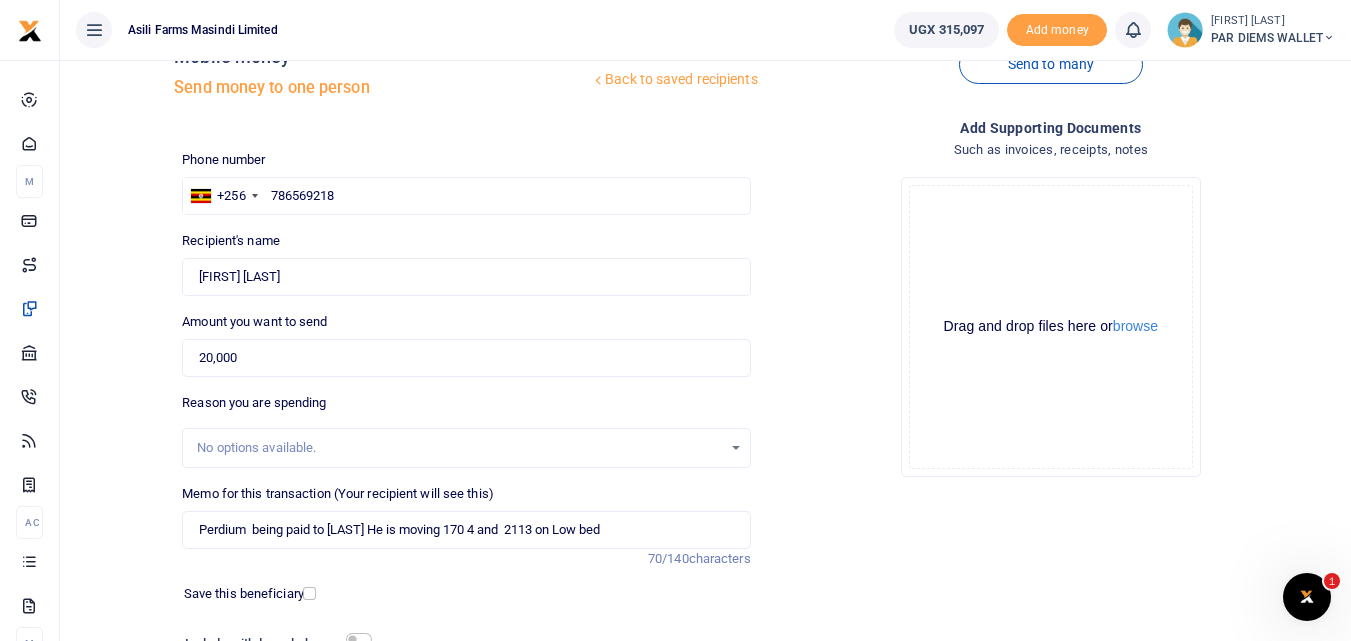 click on "Drag and drop files here or  browse Powered by  Uppy" 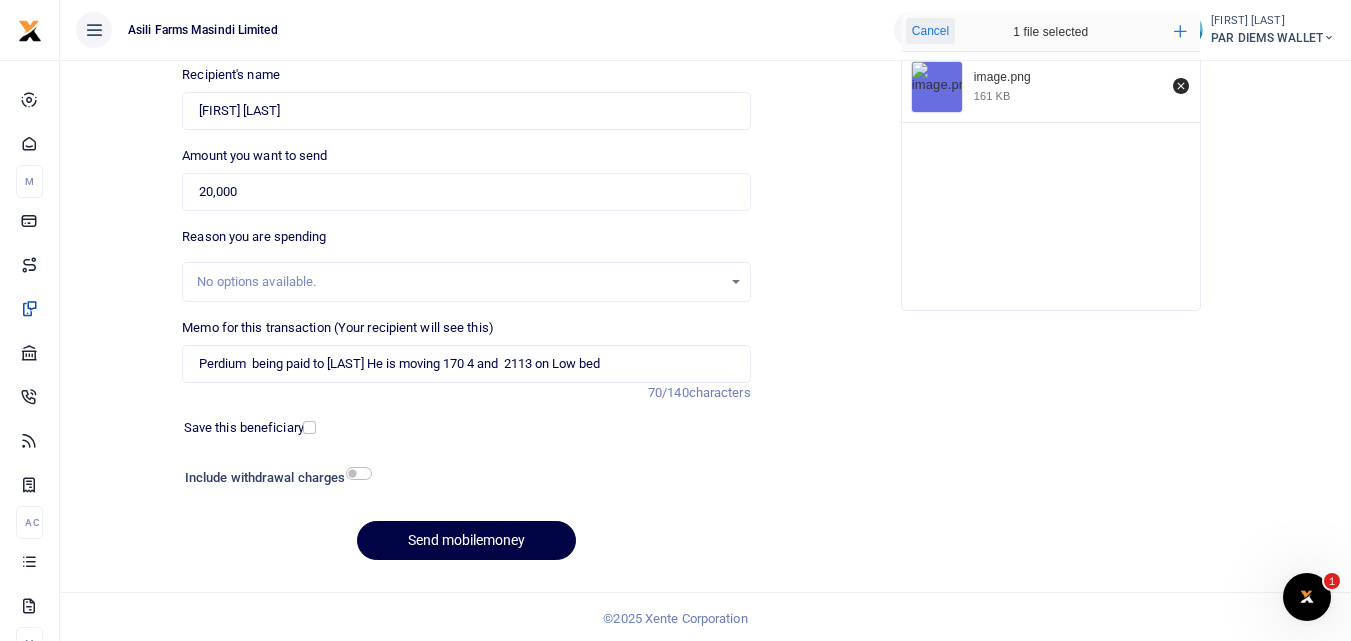 scroll, scrollTop: 225, scrollLeft: 0, axis: vertical 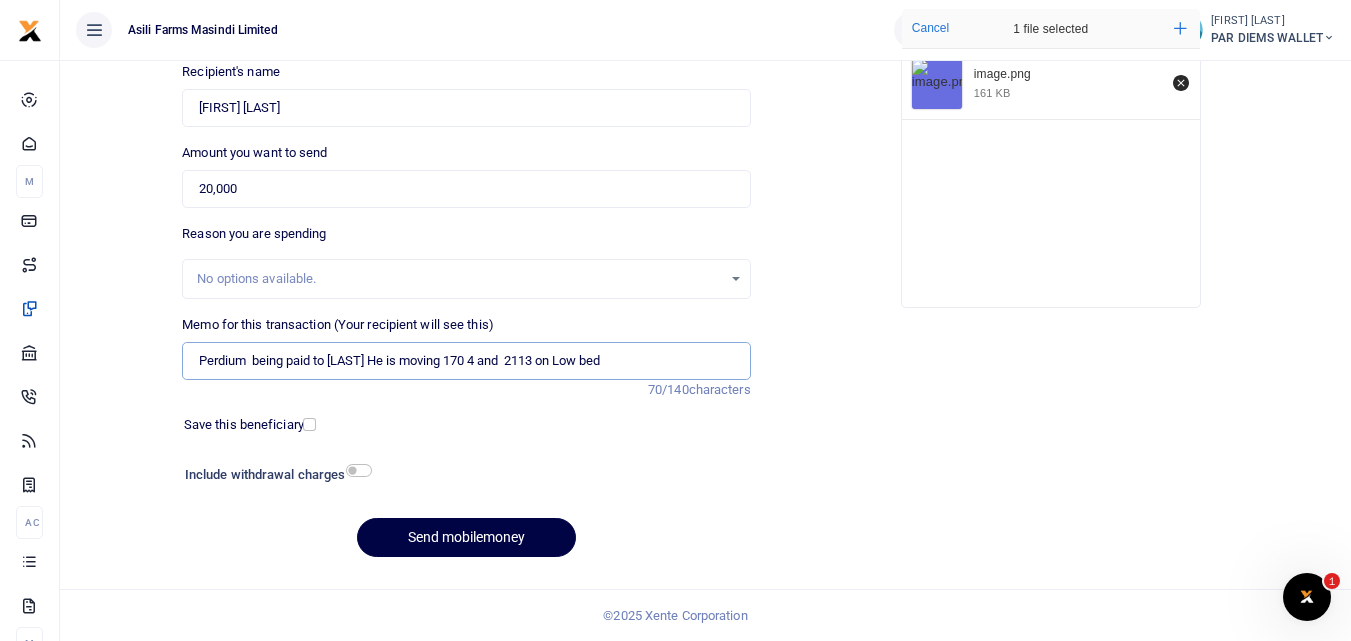 click on "Perdium  being paid to Baguma He is moving 170 4 and  2113 on Low bed" at bounding box center [466, 361] 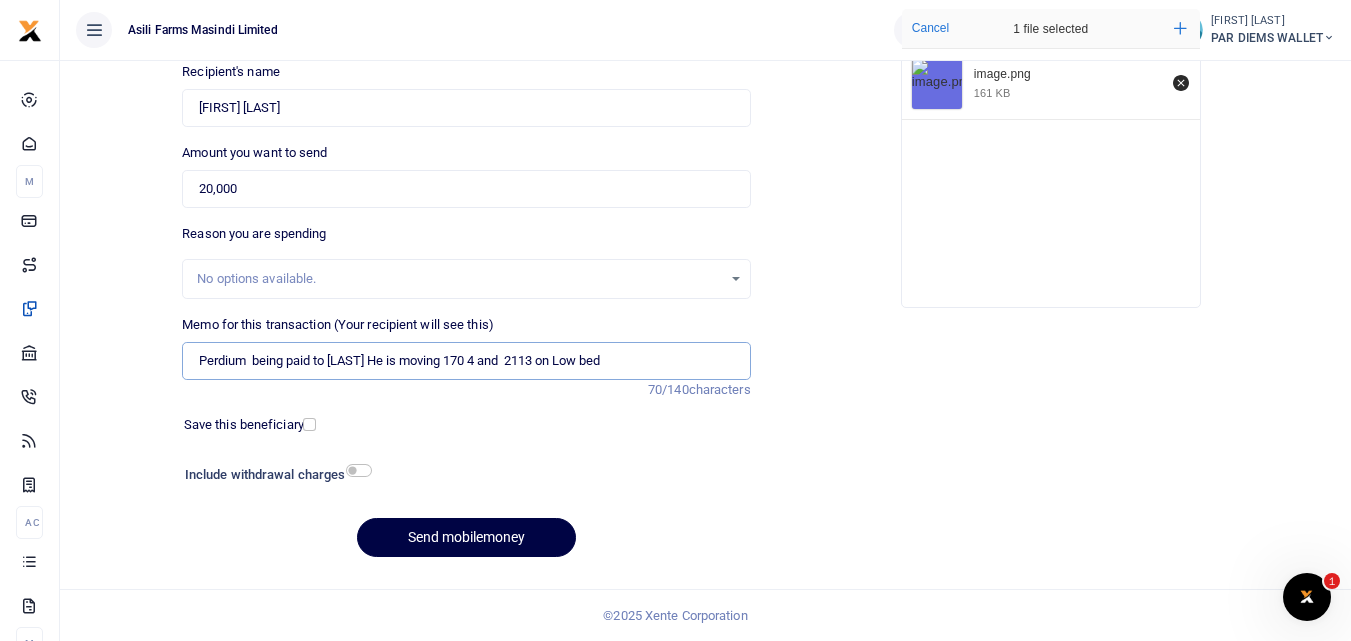 click on "Perdium  being paid to Baguma He is moving 170 4 and  2113 on Low bed" at bounding box center [466, 361] 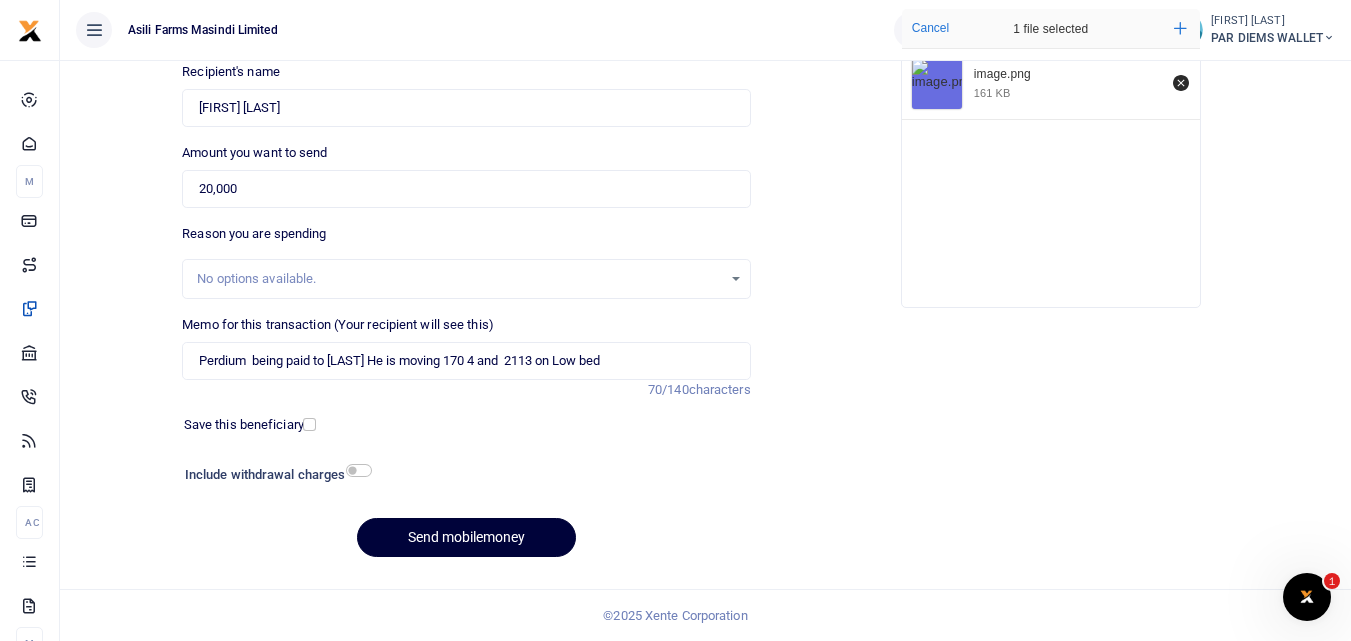 click on "Send mobilemoney" at bounding box center [466, 537] 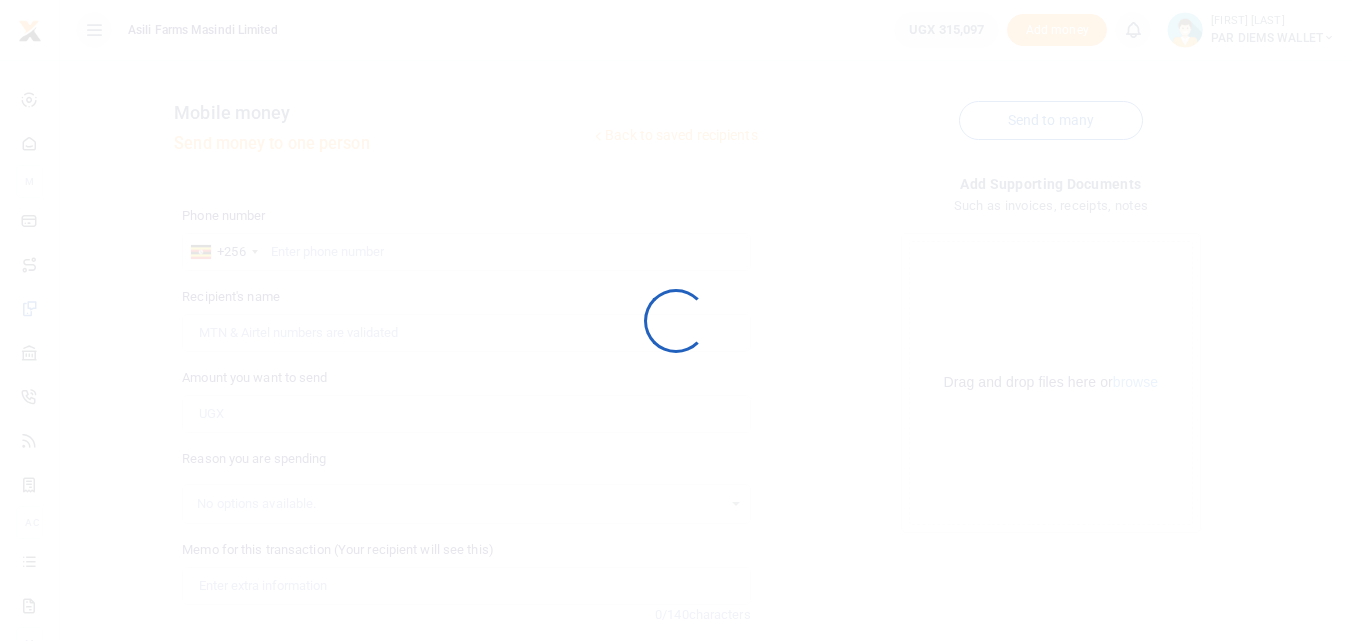 scroll, scrollTop: 225, scrollLeft: 0, axis: vertical 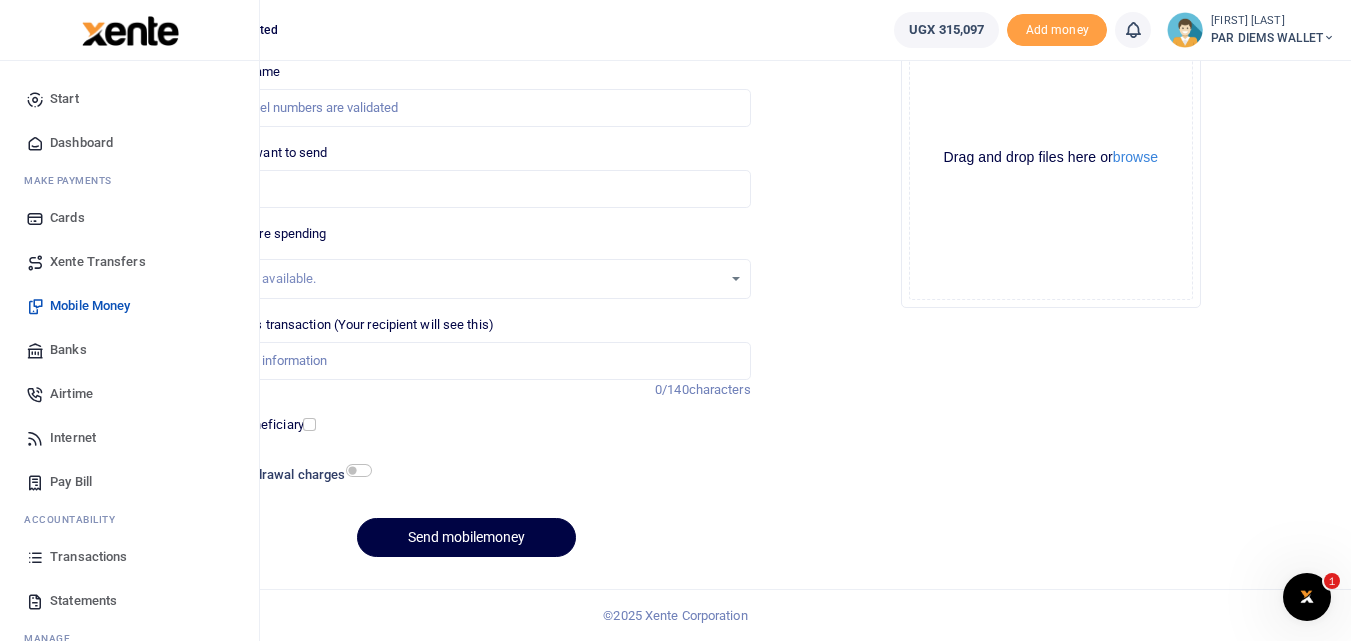 click at bounding box center (35, 557) 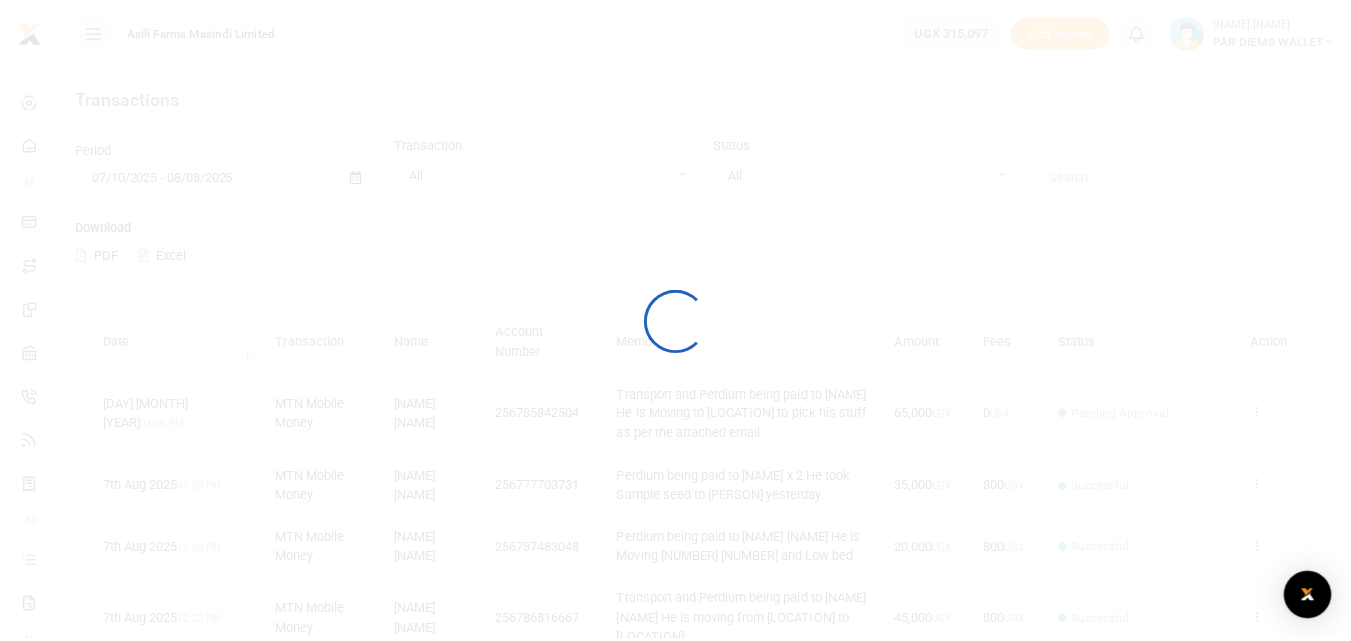 scroll, scrollTop: 0, scrollLeft: 0, axis: both 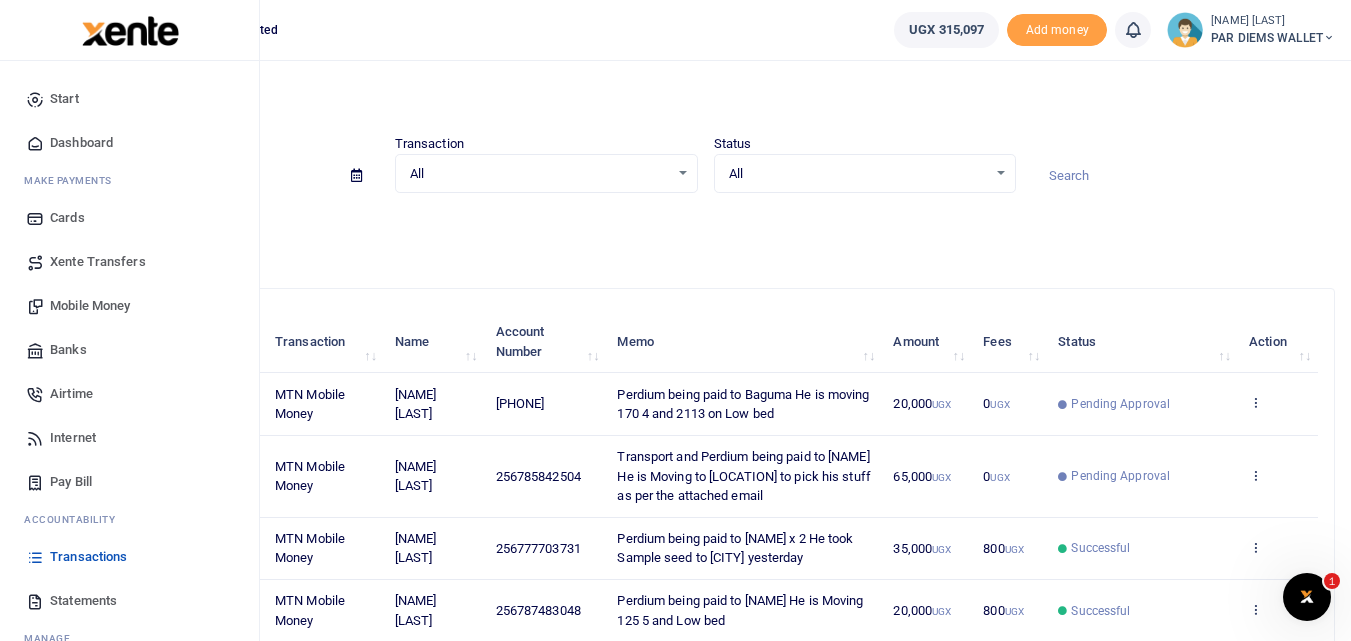 click on "Mobile Money" at bounding box center (90, 306) 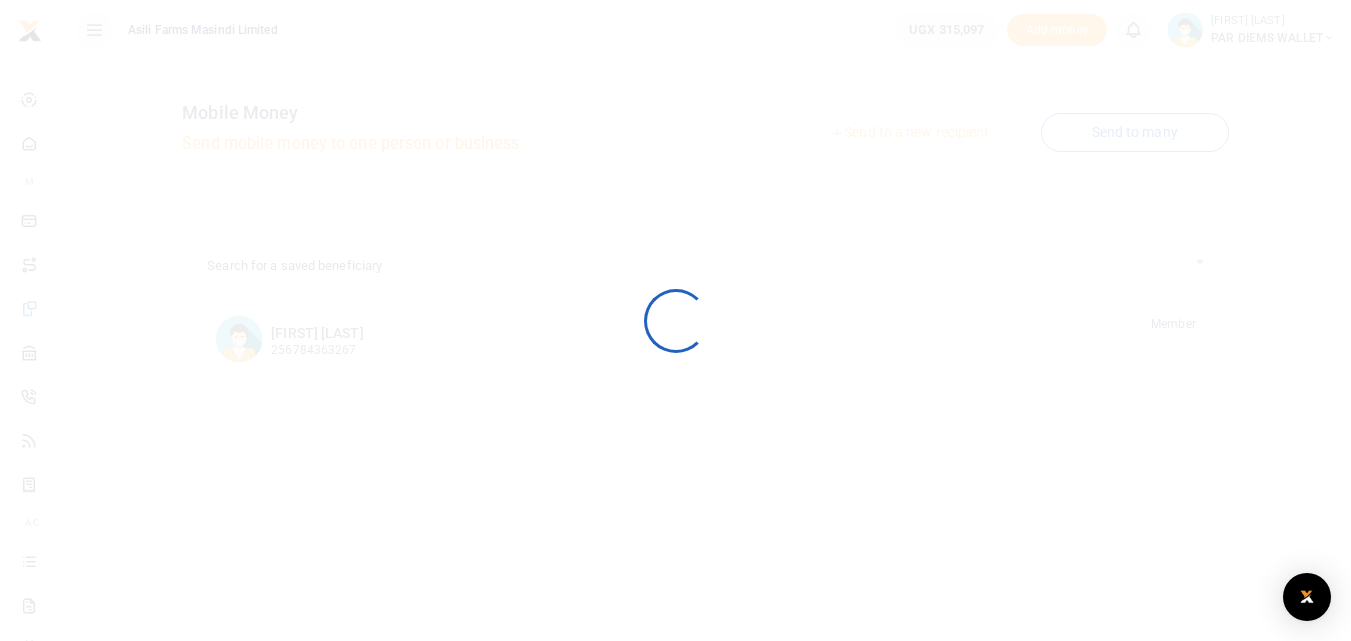 scroll, scrollTop: 0, scrollLeft: 0, axis: both 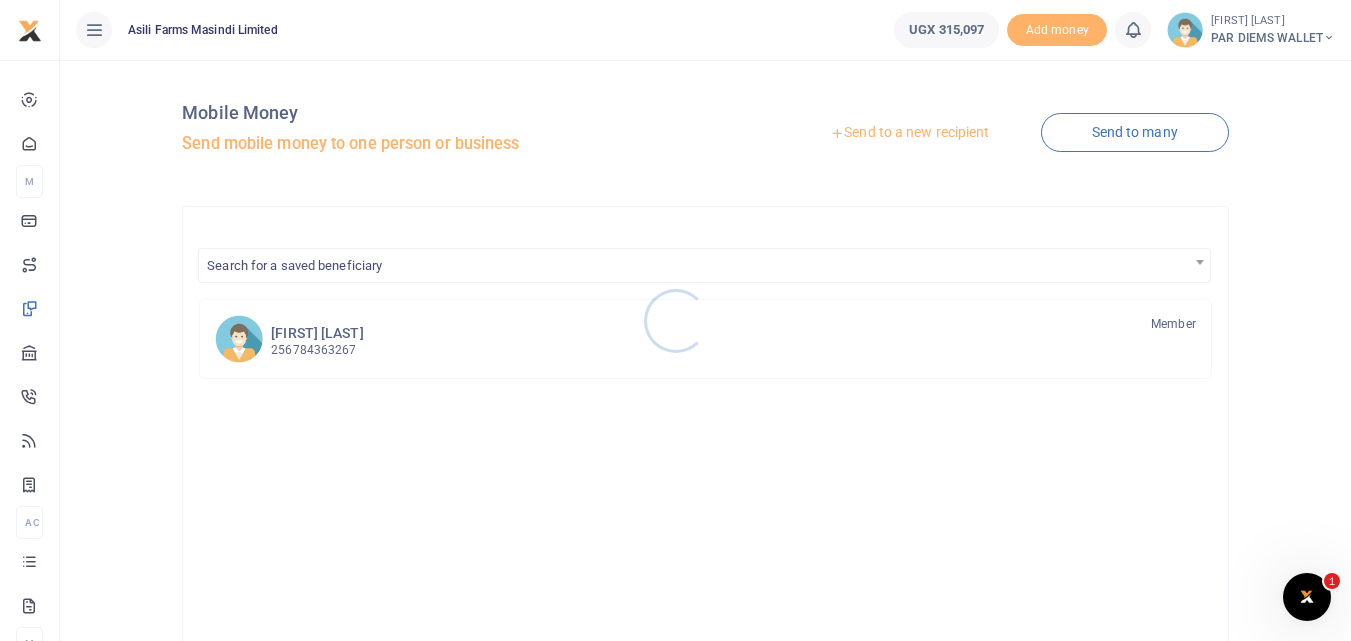 click at bounding box center (675, 320) 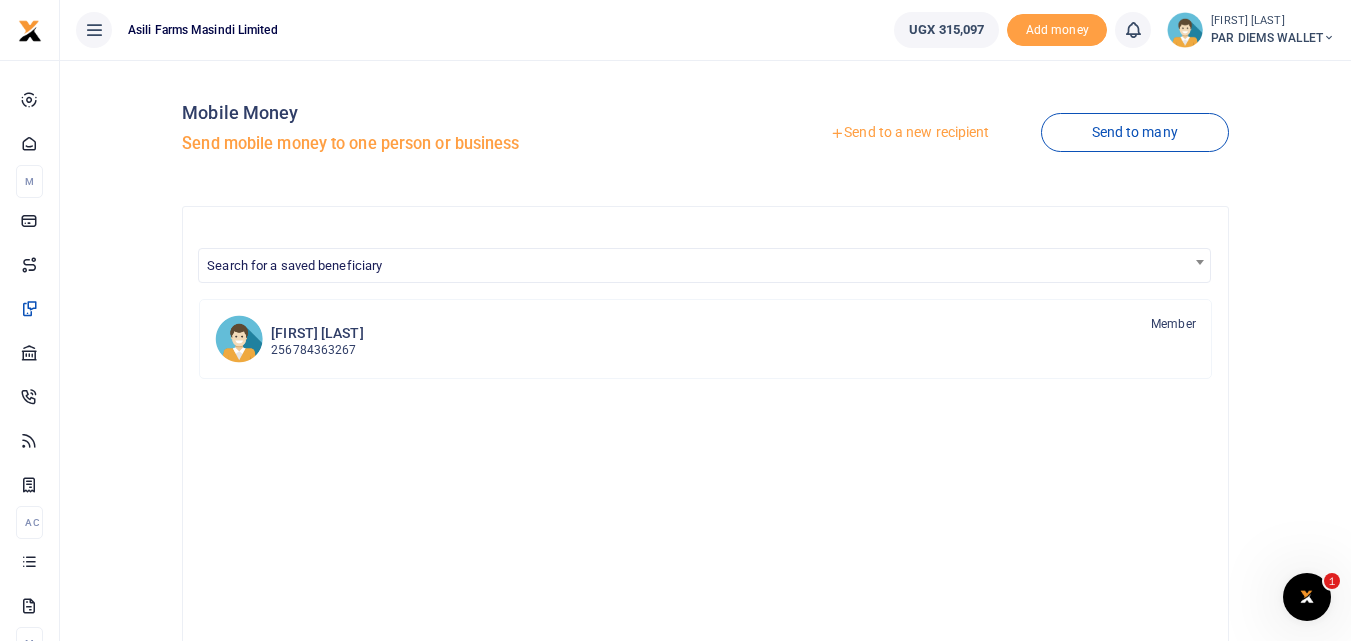 click on "Send to a new recipient" at bounding box center [909, 133] 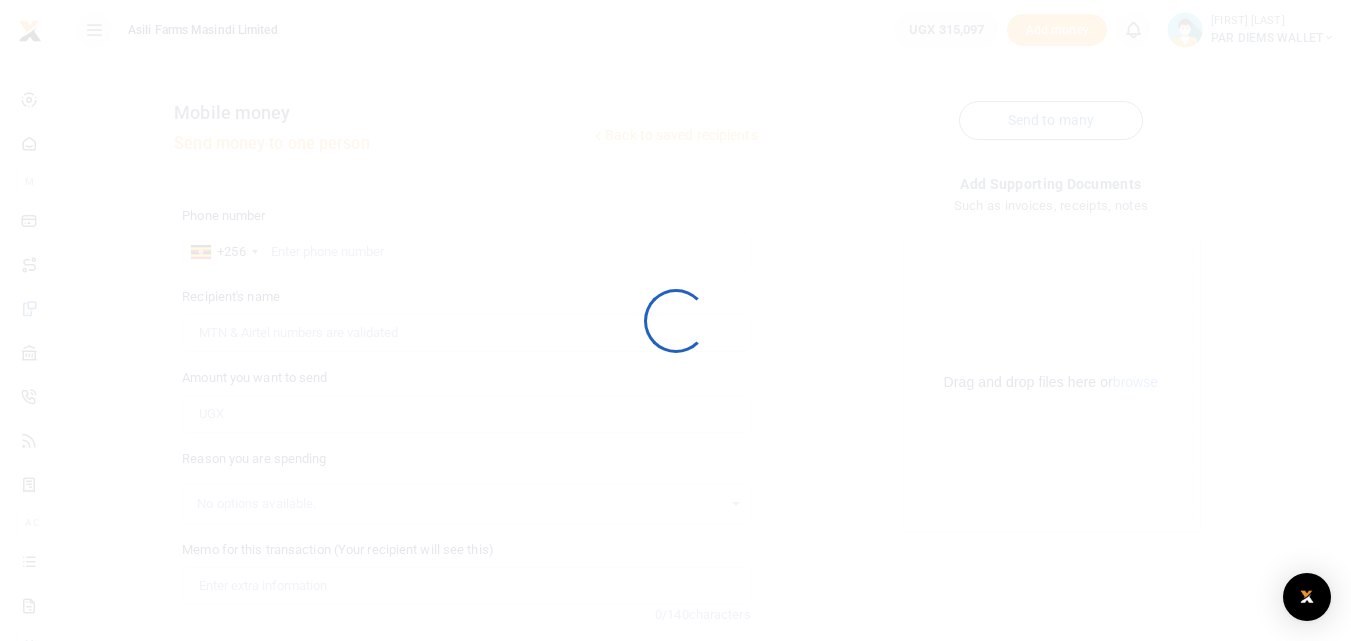scroll, scrollTop: 0, scrollLeft: 0, axis: both 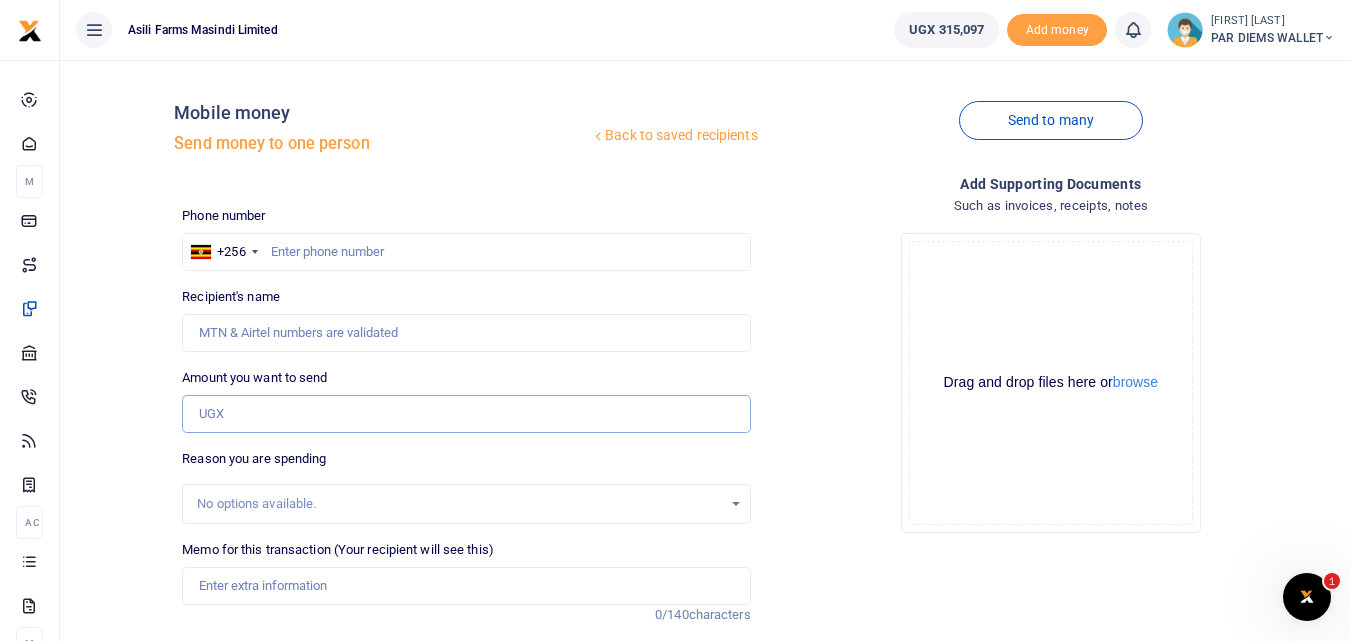click on "Amount you want to send" at bounding box center [466, 414] 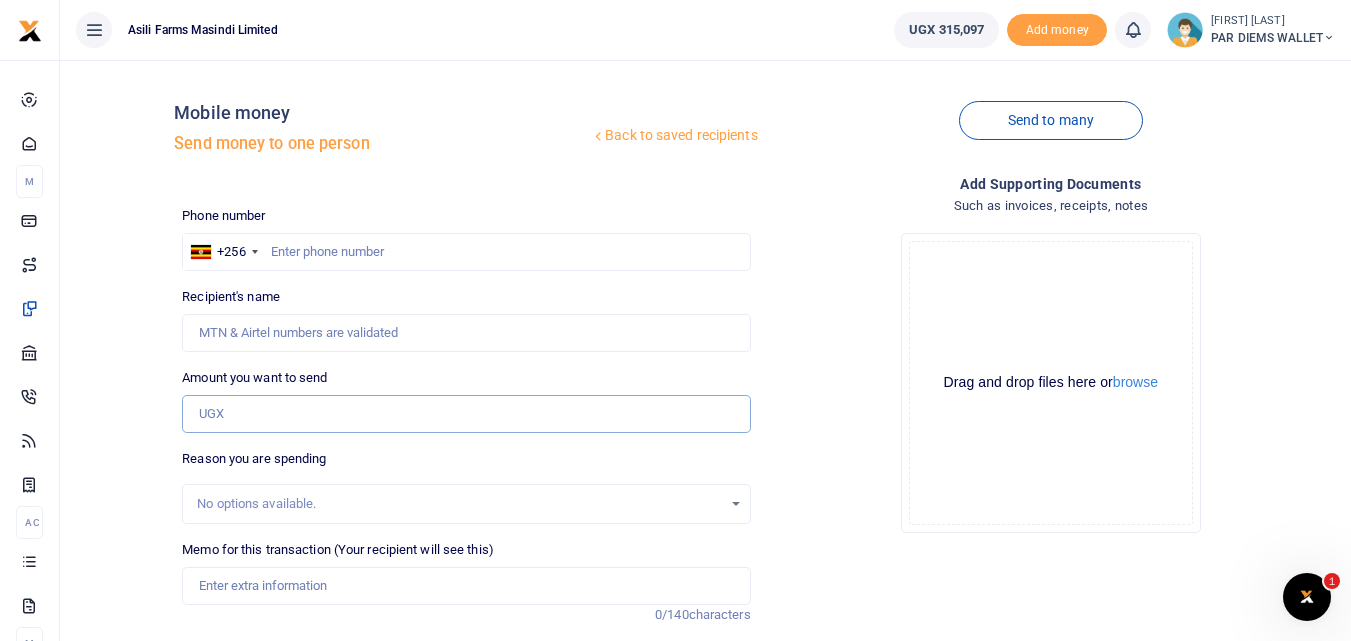 paste on "0782874598" 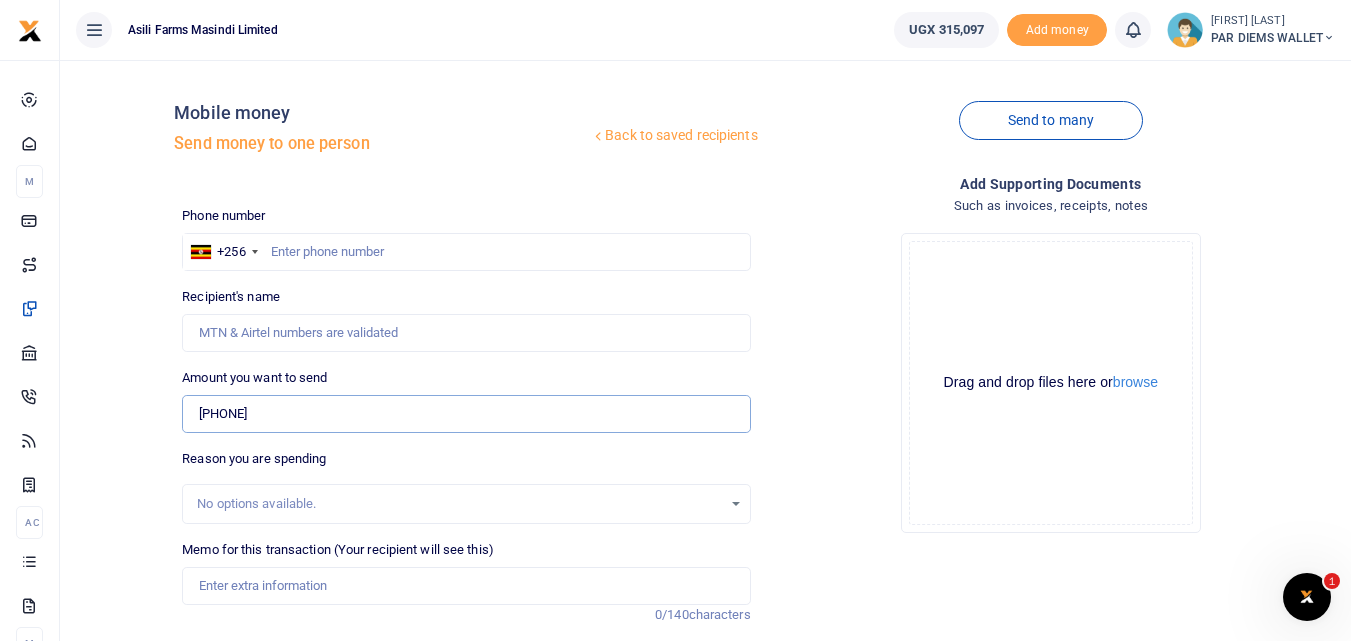 type on "0782874598" 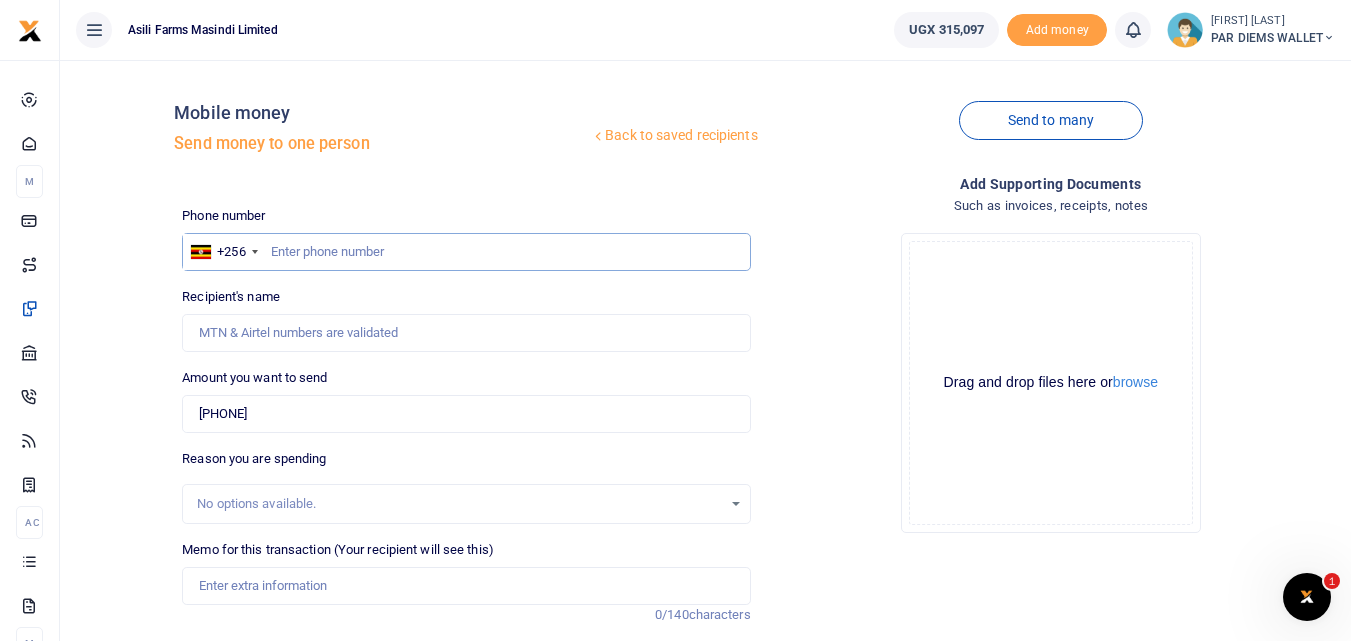 click at bounding box center (466, 252) 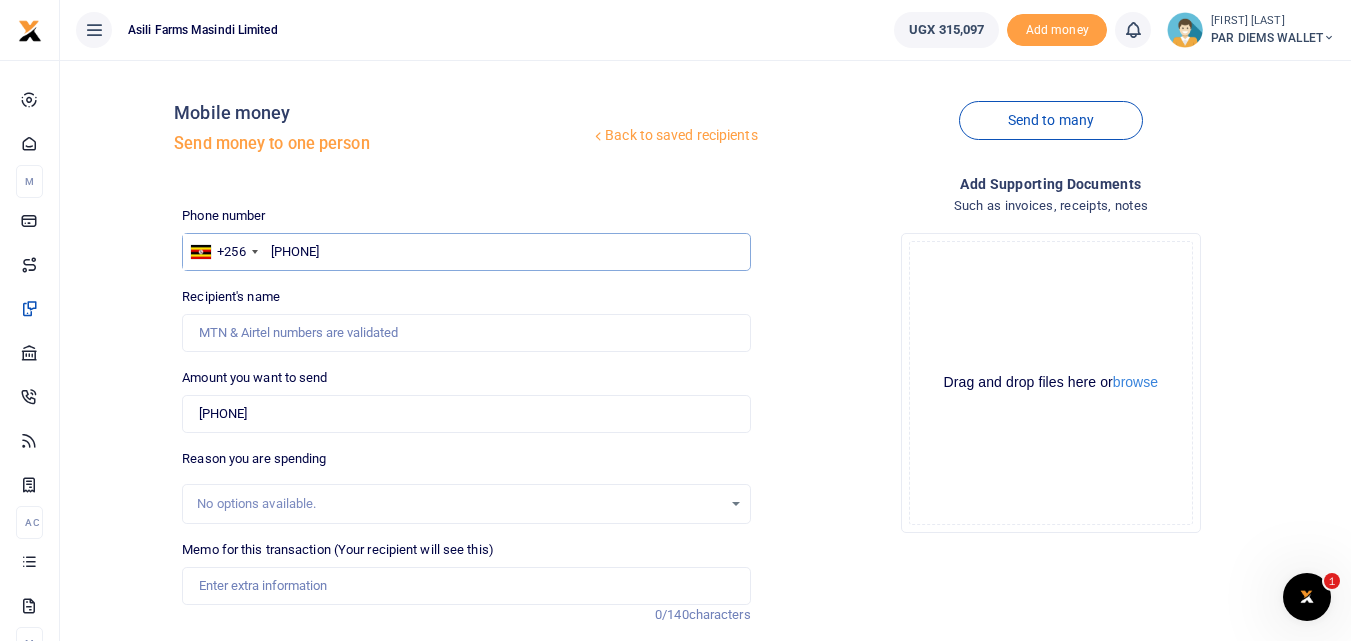 type on "782874598" 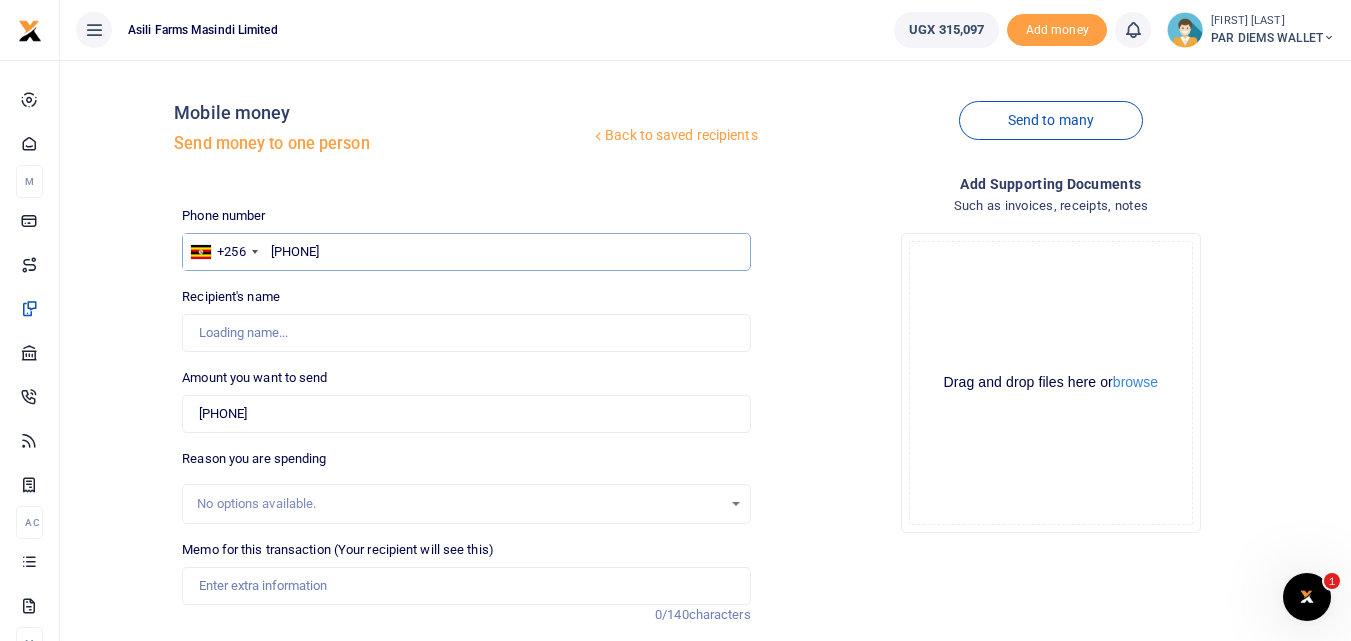 type on "Simon Olupot" 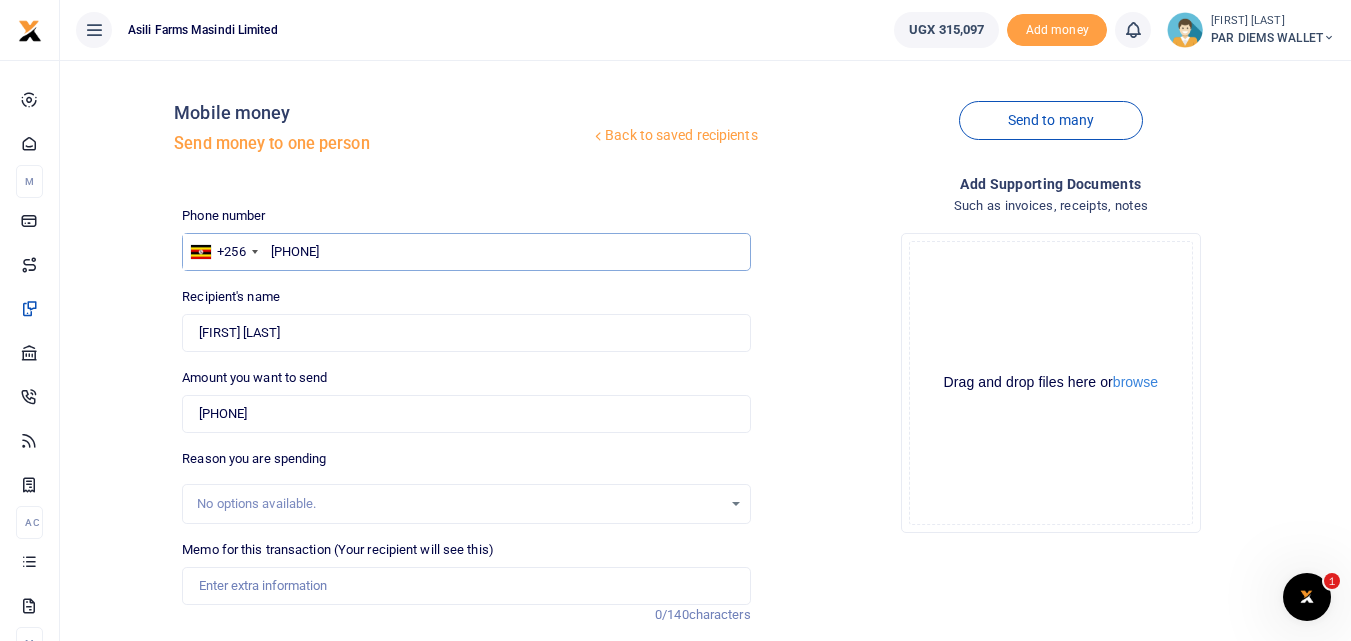 type on "782874598" 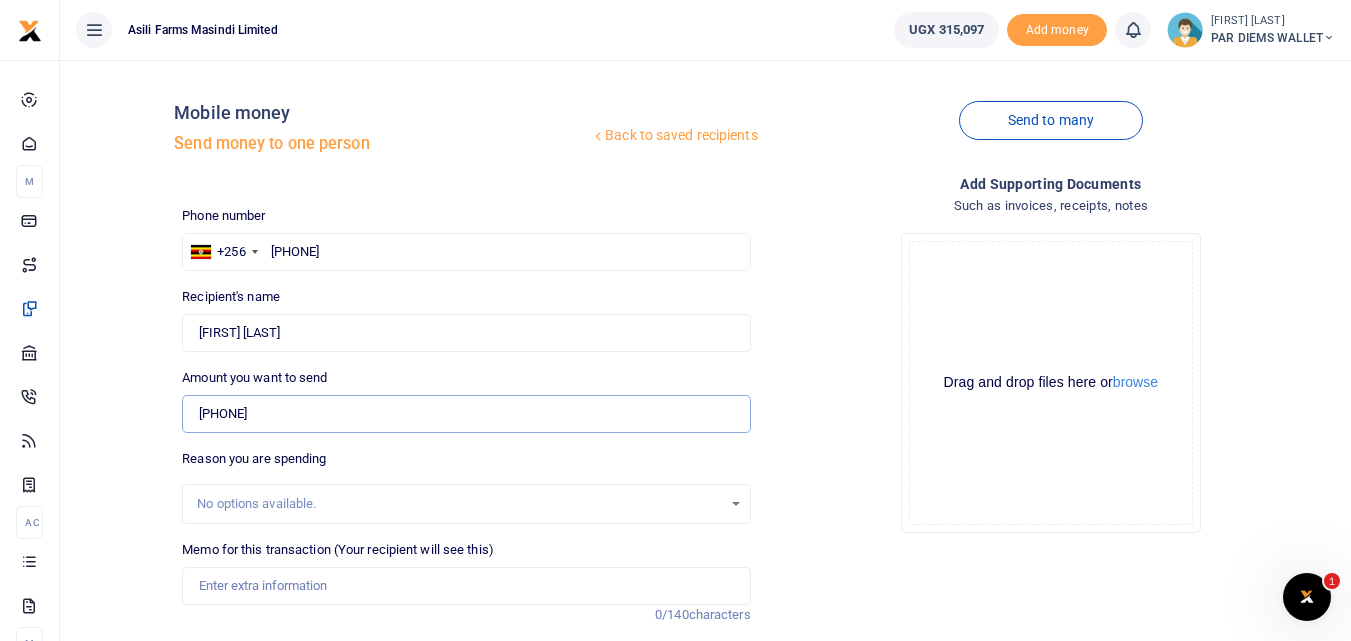 click on "0782874598" at bounding box center [466, 414] 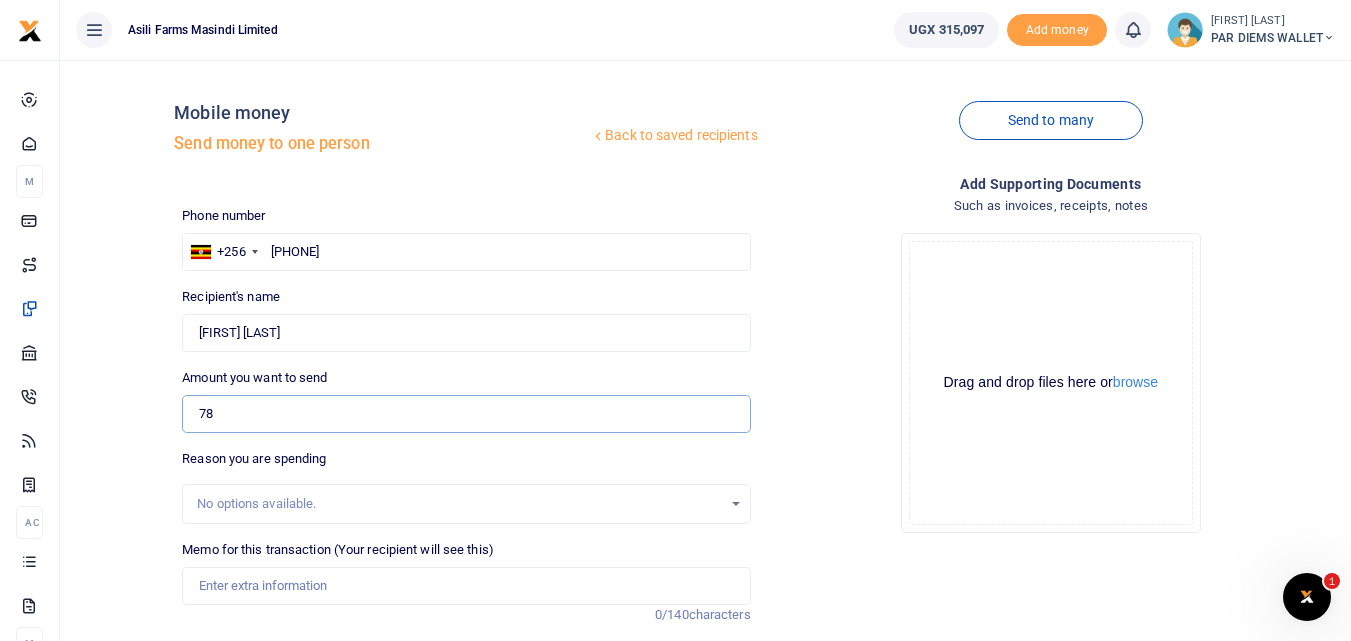 type on "7" 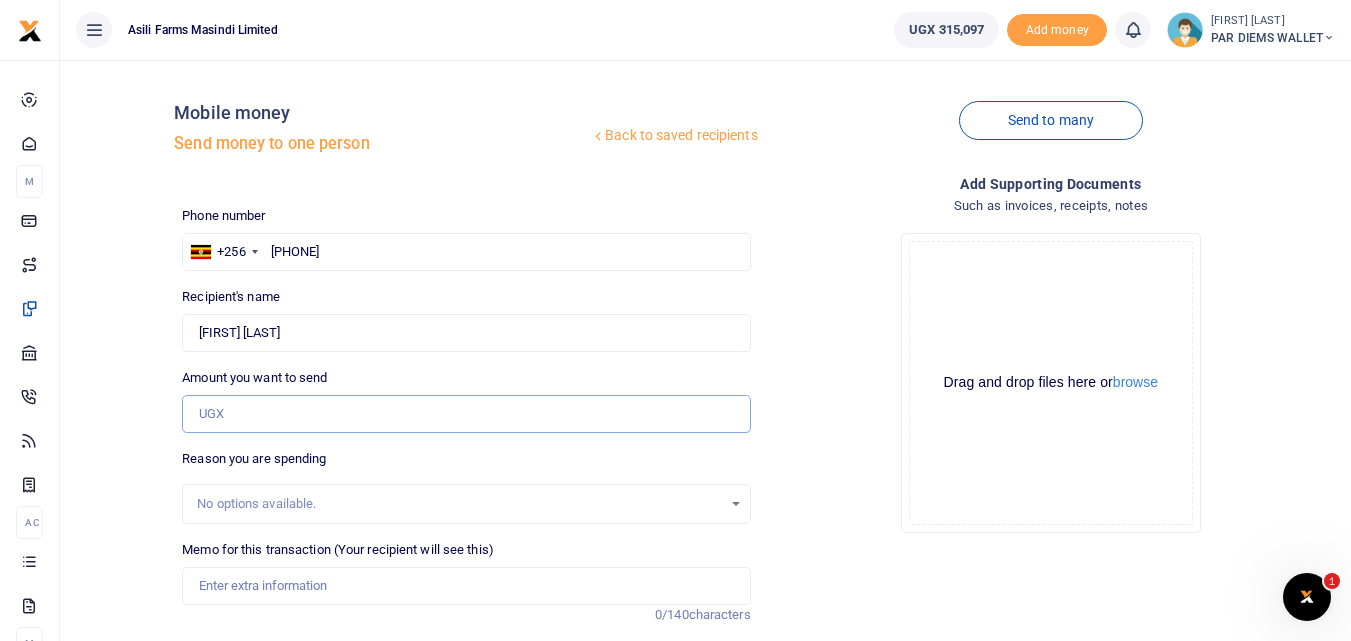 type on "0" 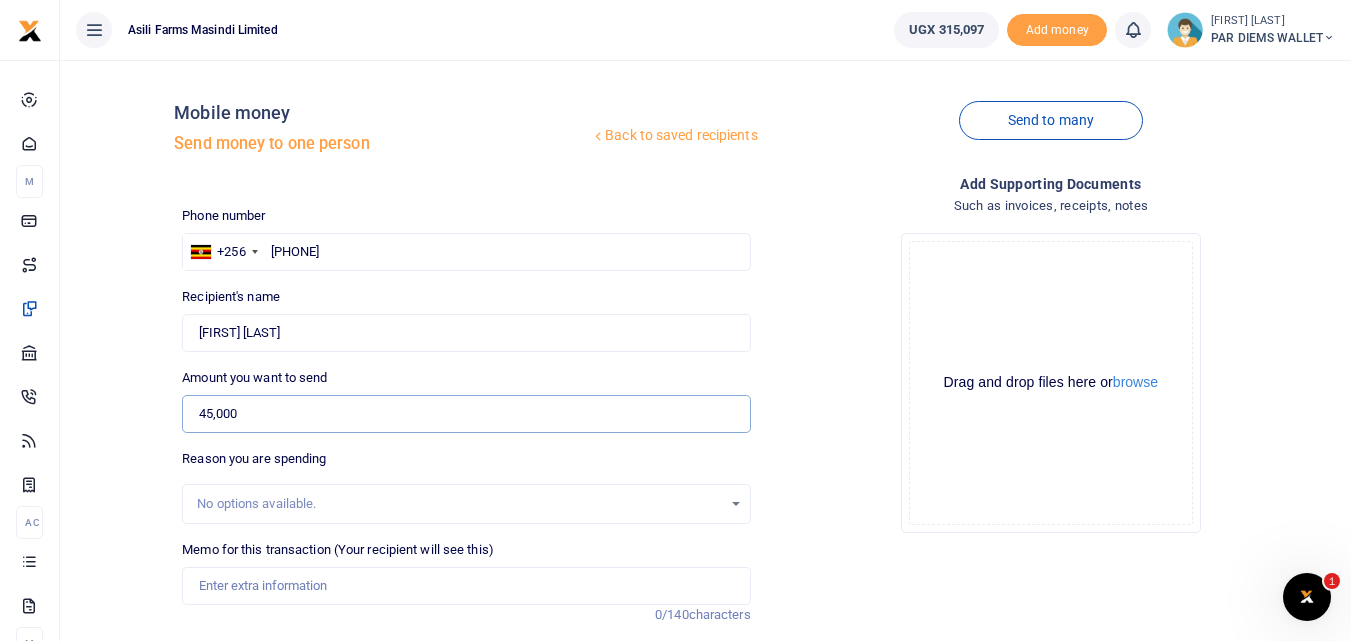 scroll, scrollTop: 225, scrollLeft: 0, axis: vertical 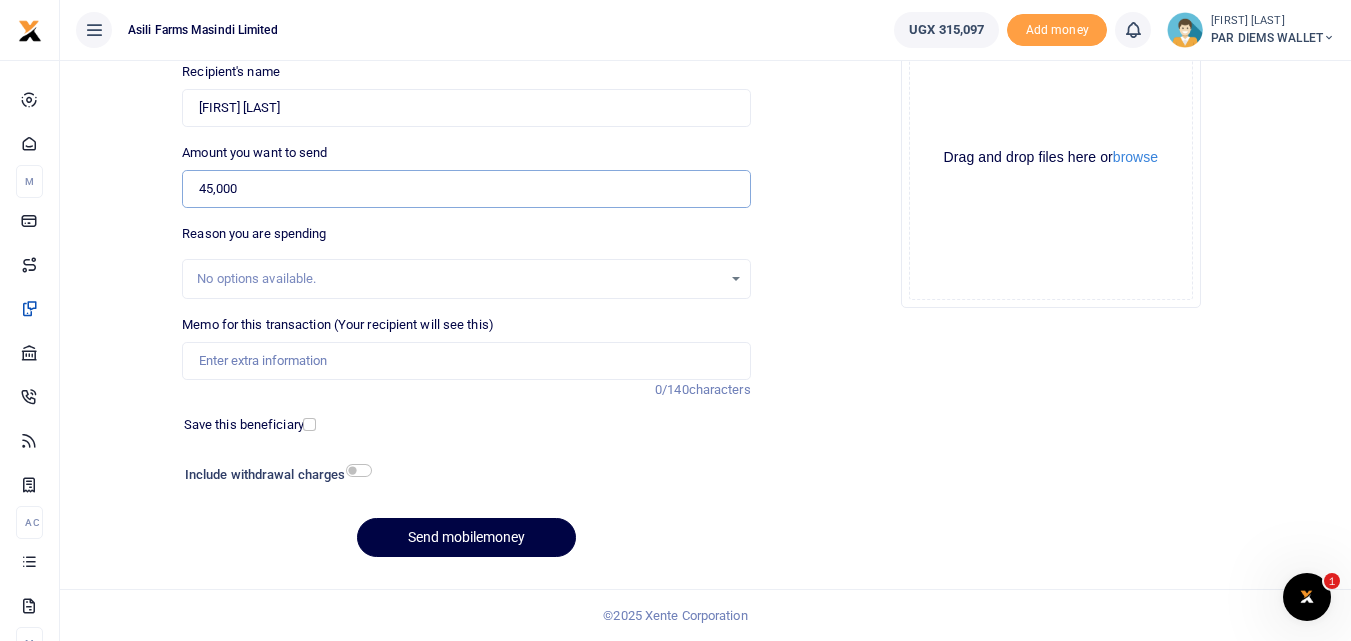 type on "45,000" 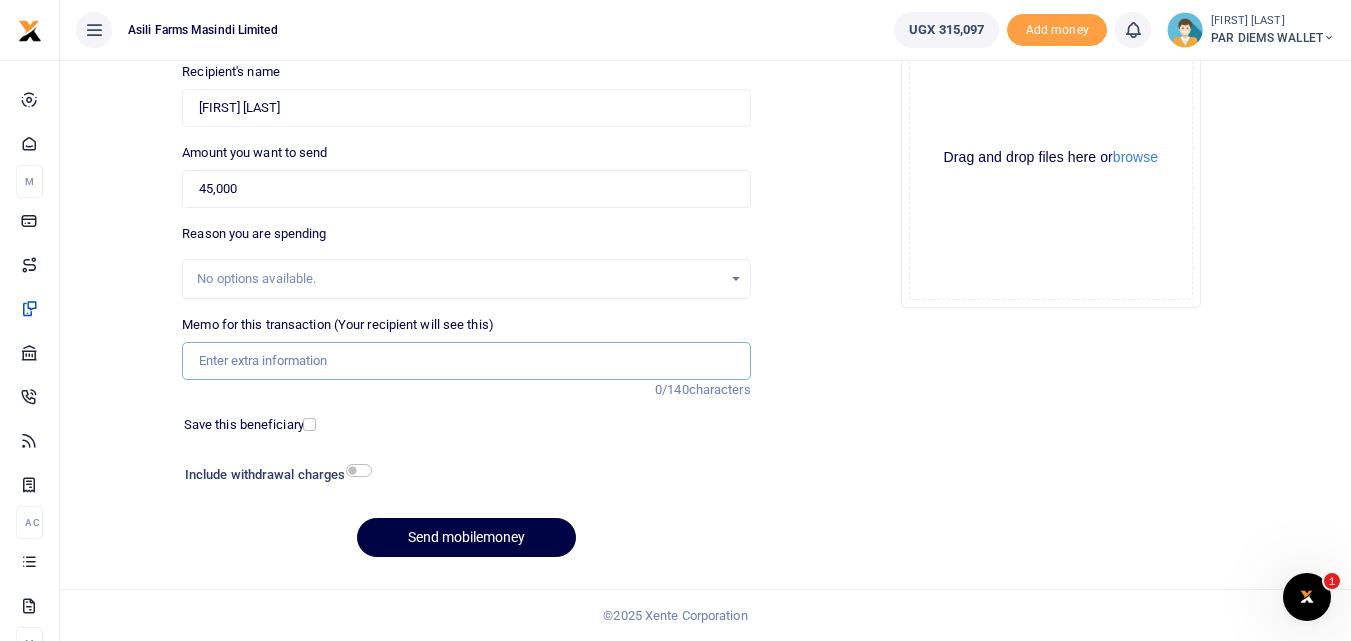 click on "Memo for this transaction (Your recipient will see this)" at bounding box center (466, 361) 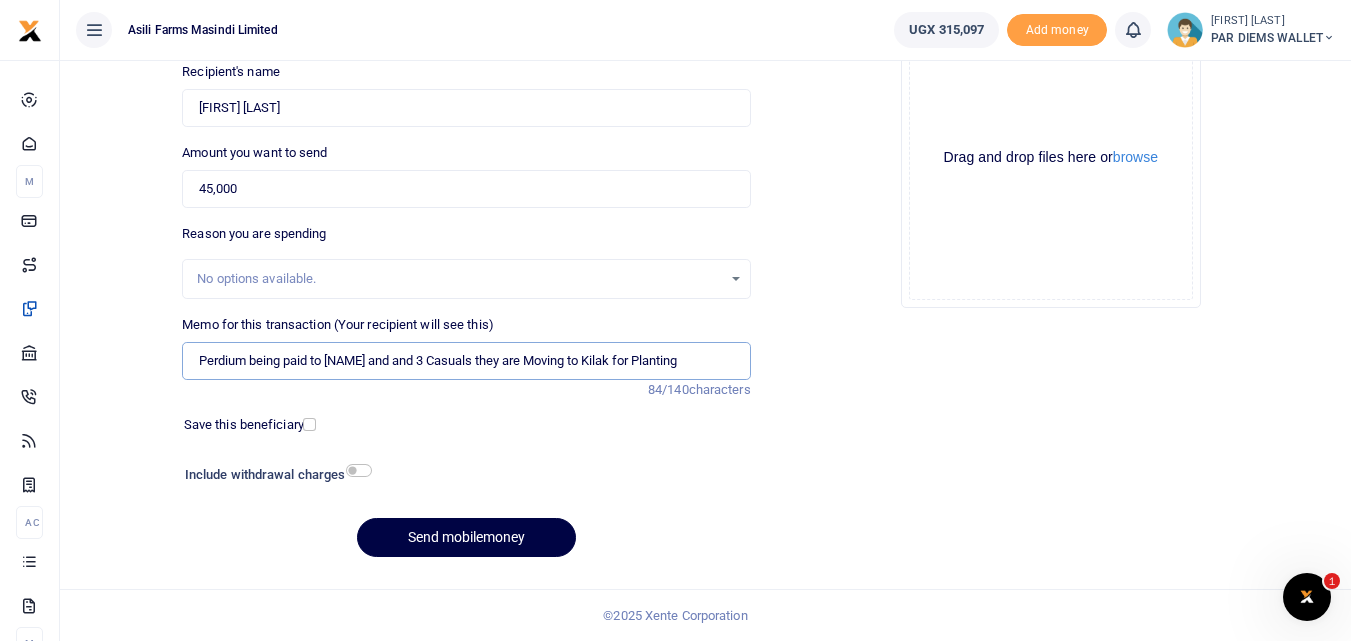 type on "Perdium being paid to Olupt and and 3 Casuals they are Moving to Kilak for Planting" 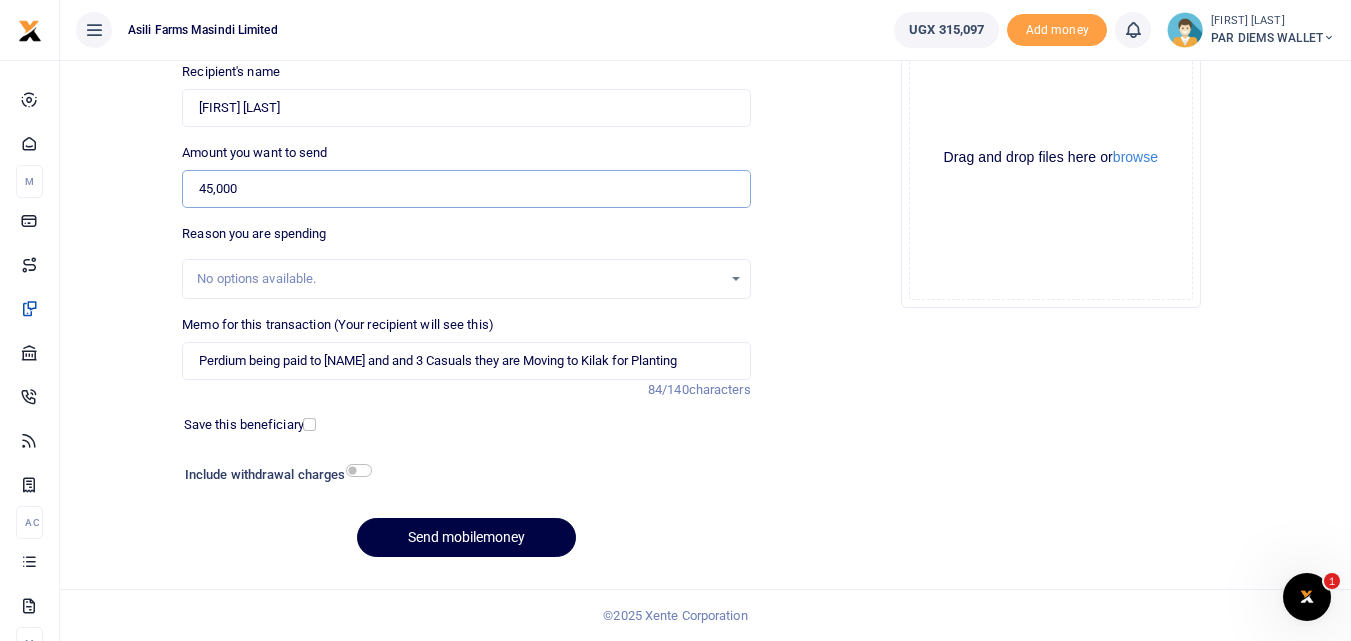 click on "45,000" at bounding box center [466, 189] 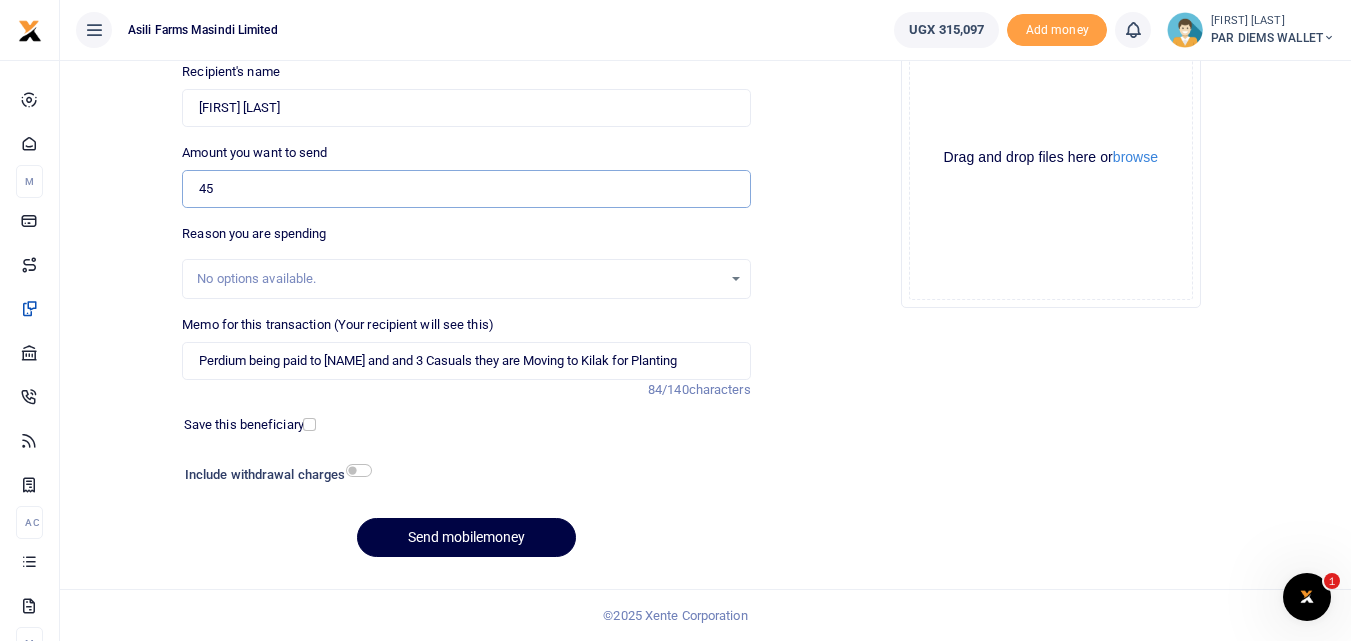 type on "4" 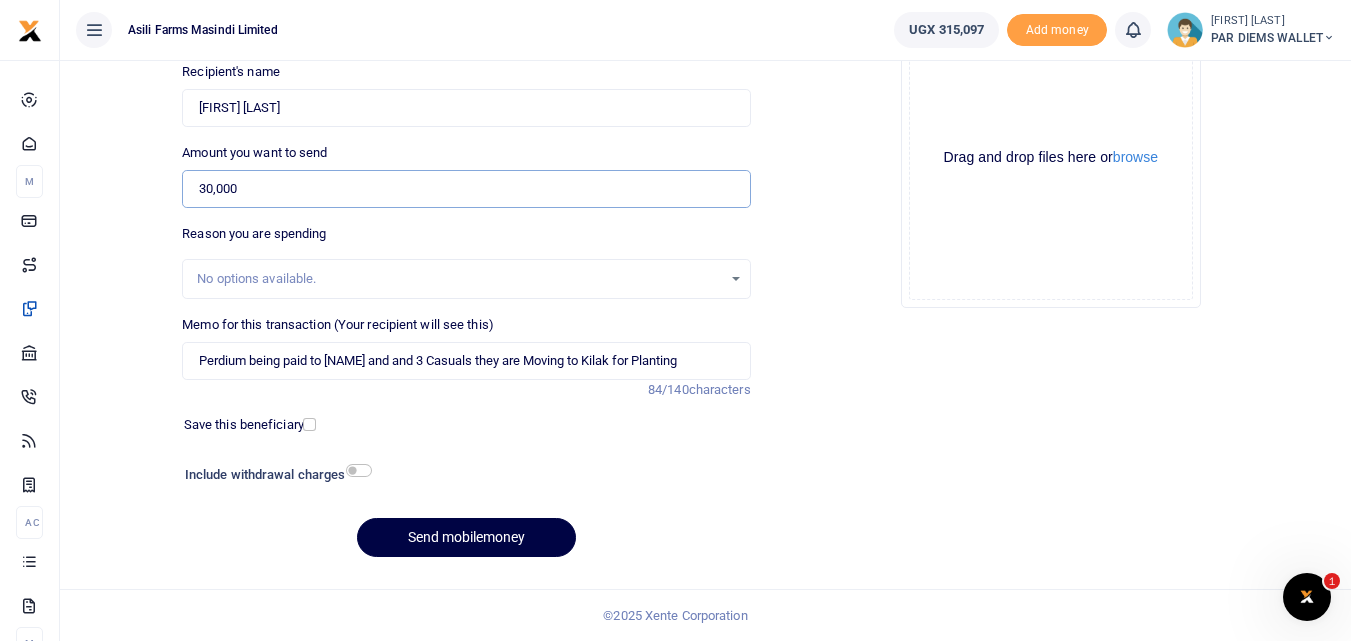 type on "30,000" 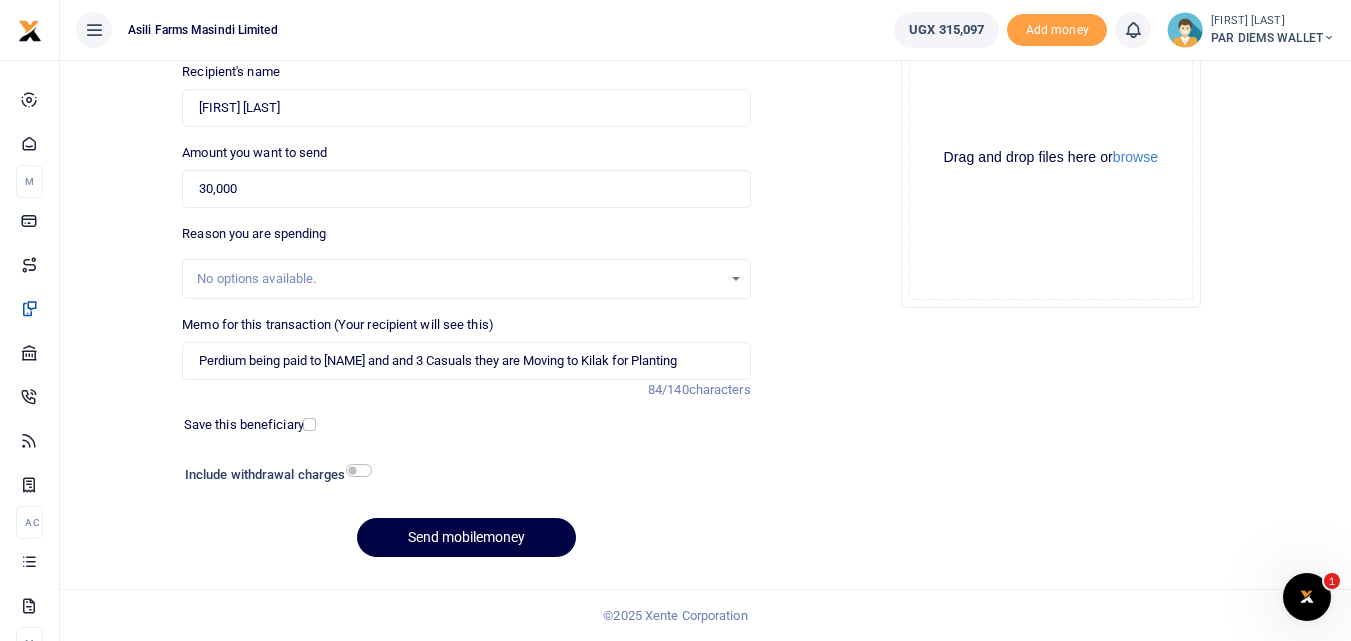 click on "Drag and drop files here or  browse Powered by  Uppy" 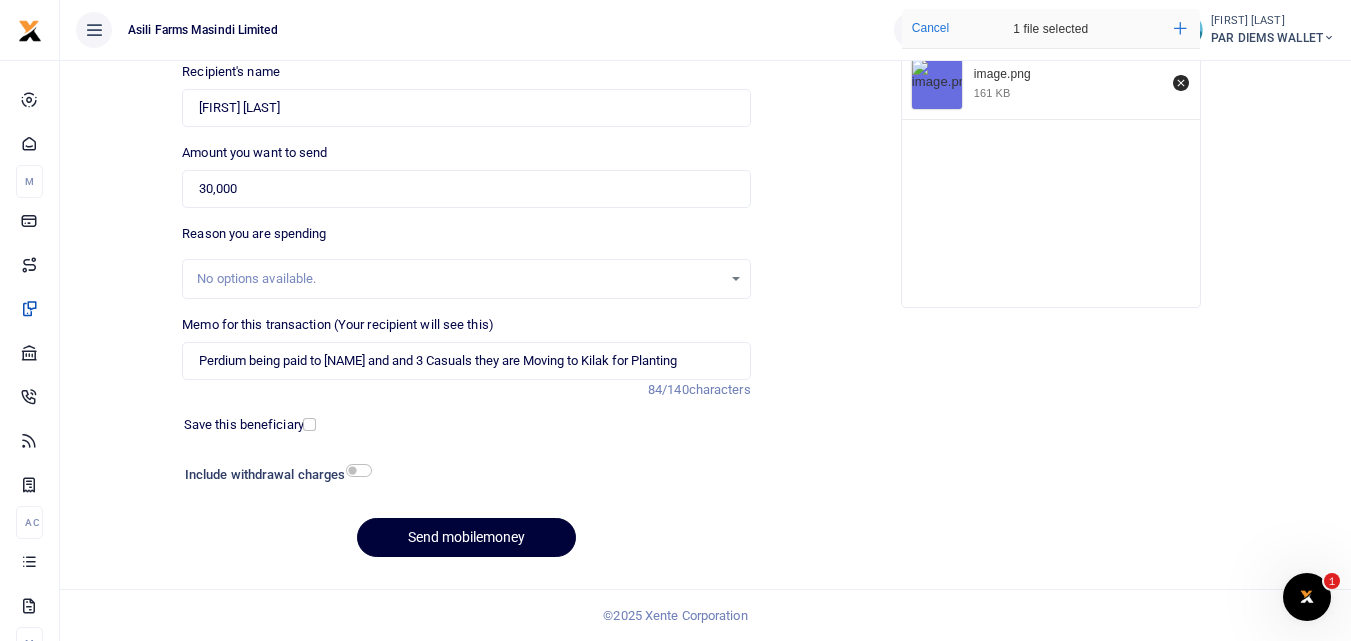click on "Send mobilemoney" at bounding box center [466, 537] 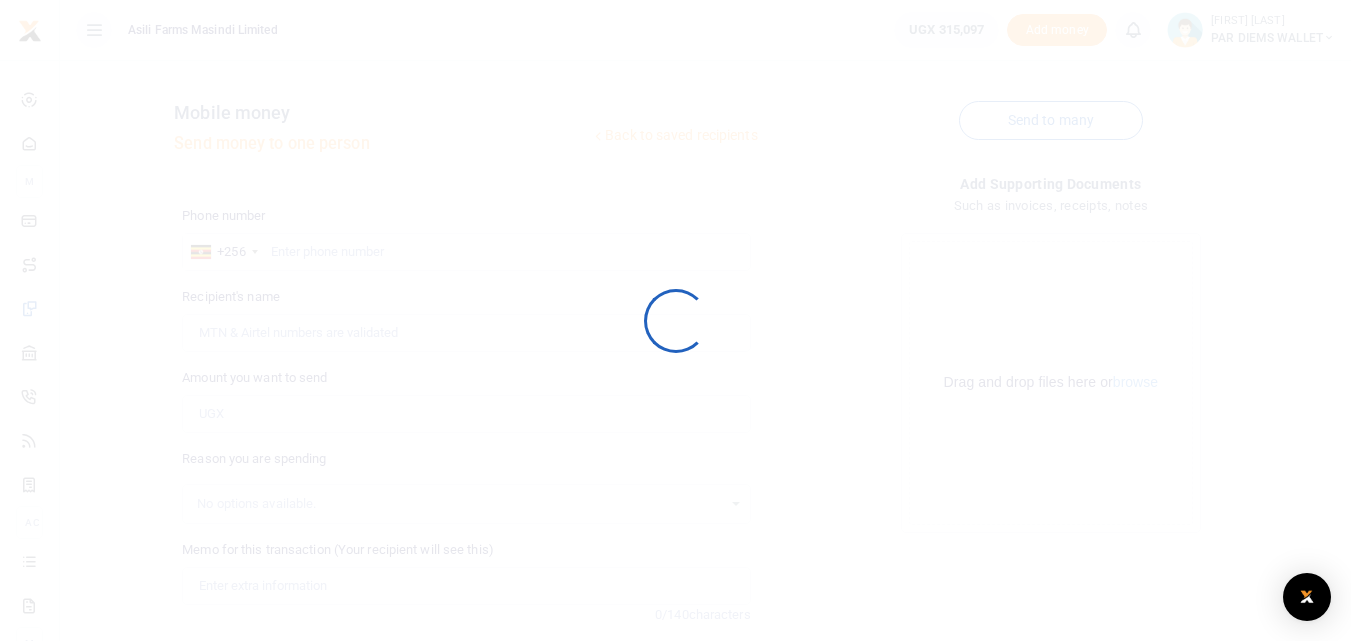 scroll, scrollTop: 225, scrollLeft: 0, axis: vertical 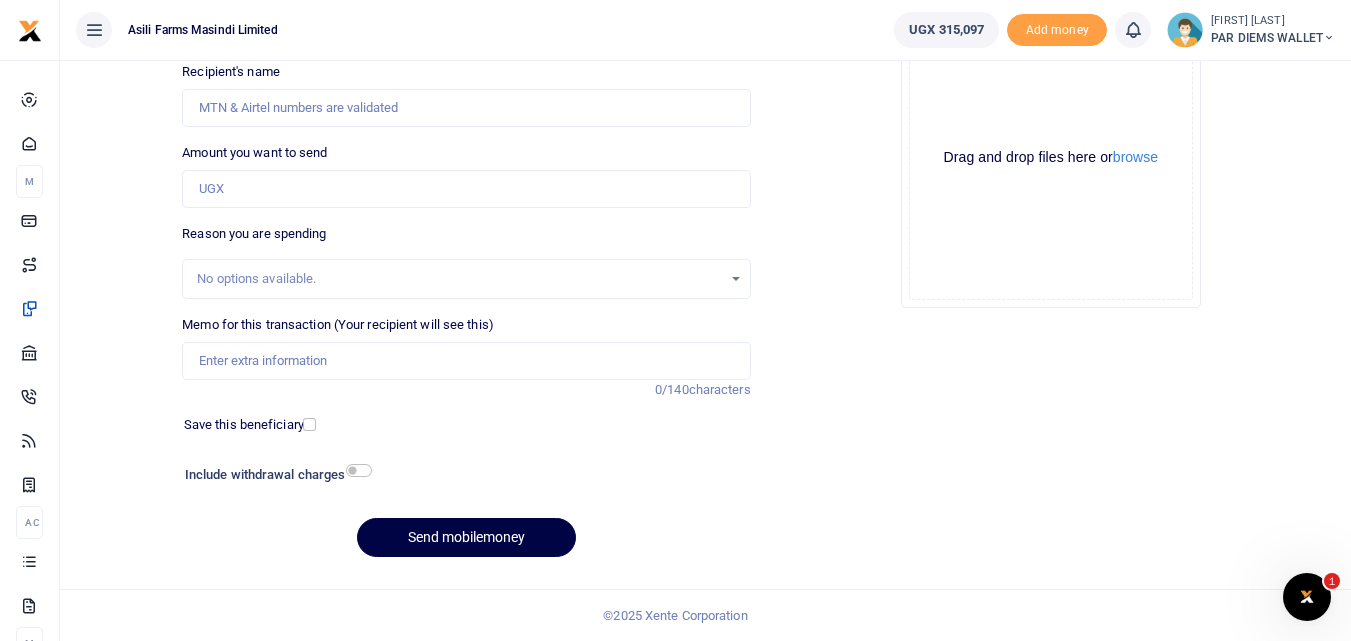 click on "No options available." at bounding box center (459, 279) 